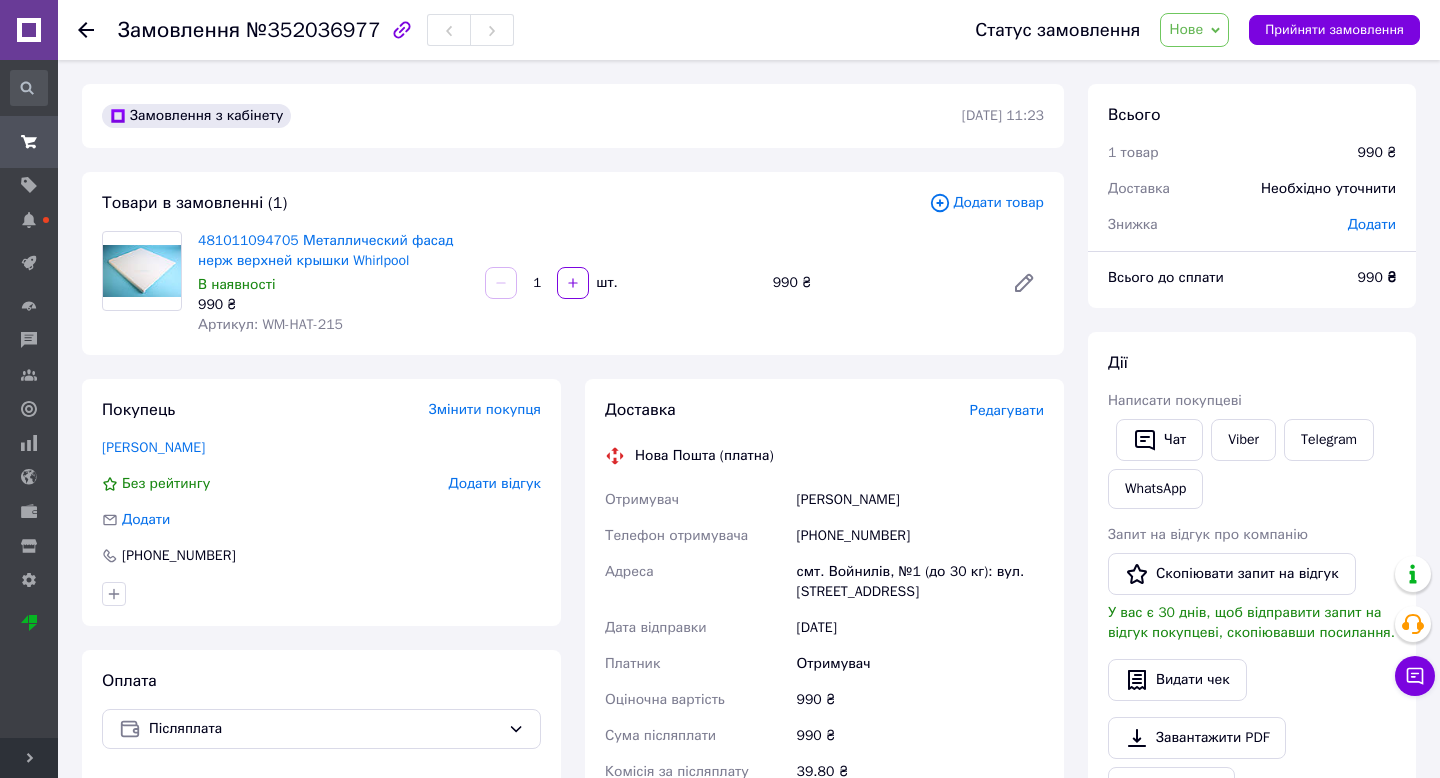 scroll, scrollTop: 0, scrollLeft: 0, axis: both 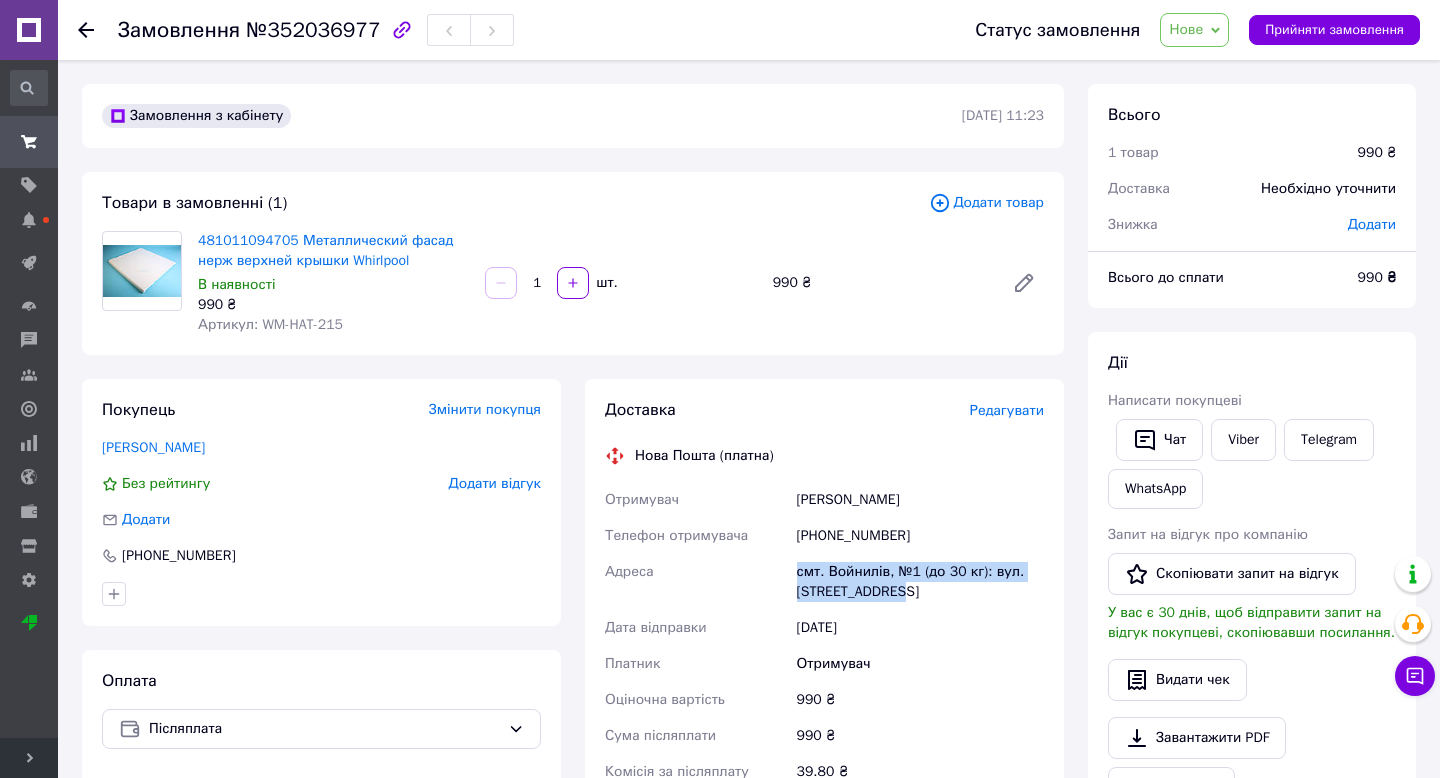 click at bounding box center (29, 142) 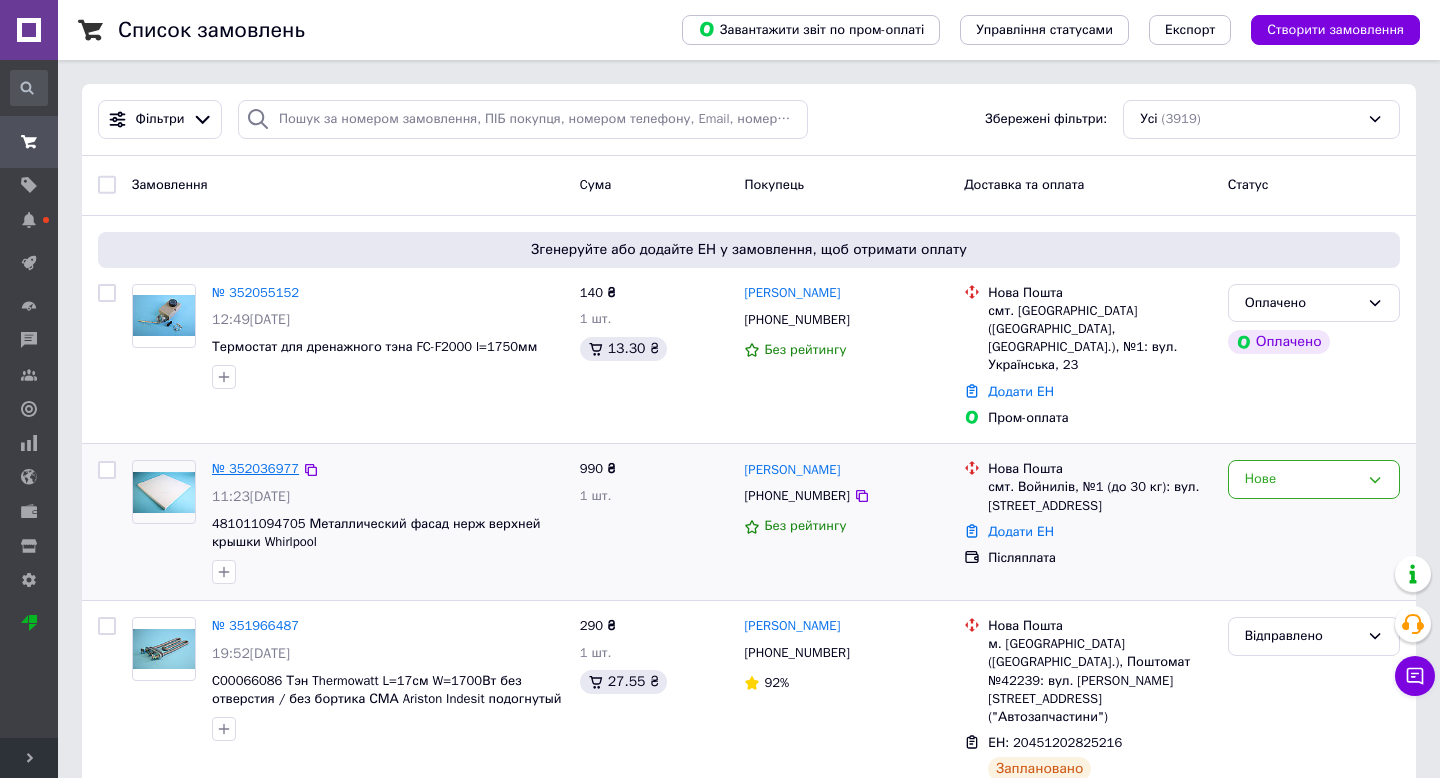 click on "№ 352036977" at bounding box center (255, 468) 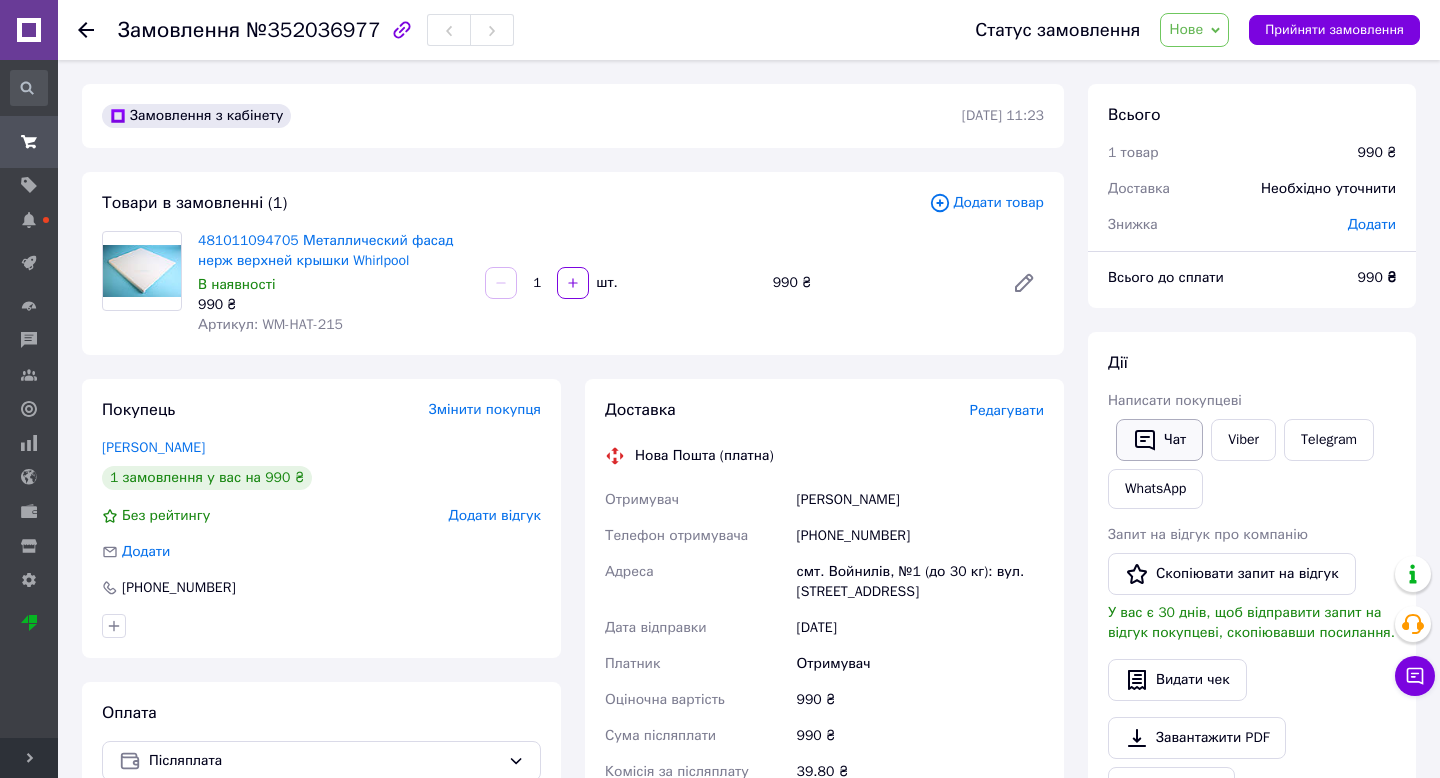 click on "Чат" at bounding box center [1159, 440] 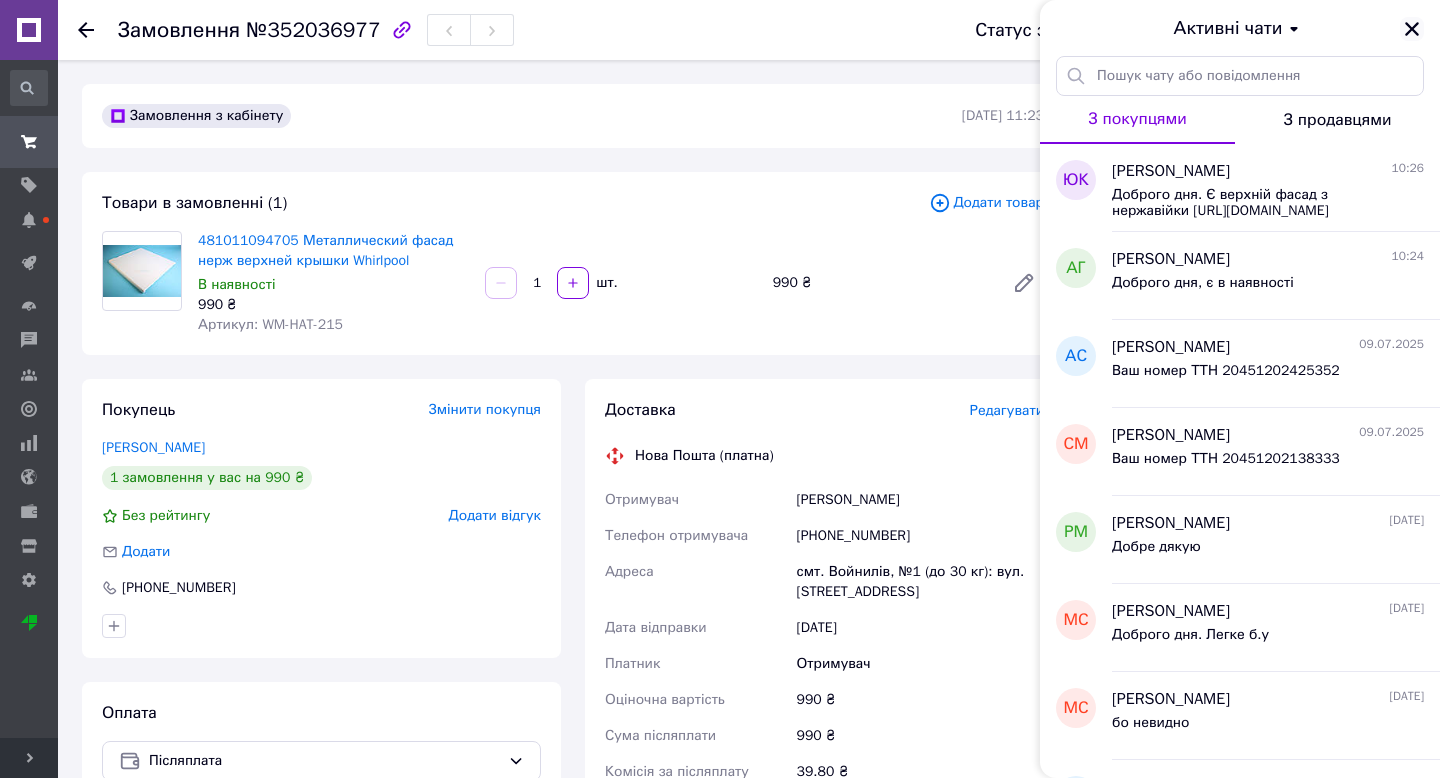 click at bounding box center [1412, 29] 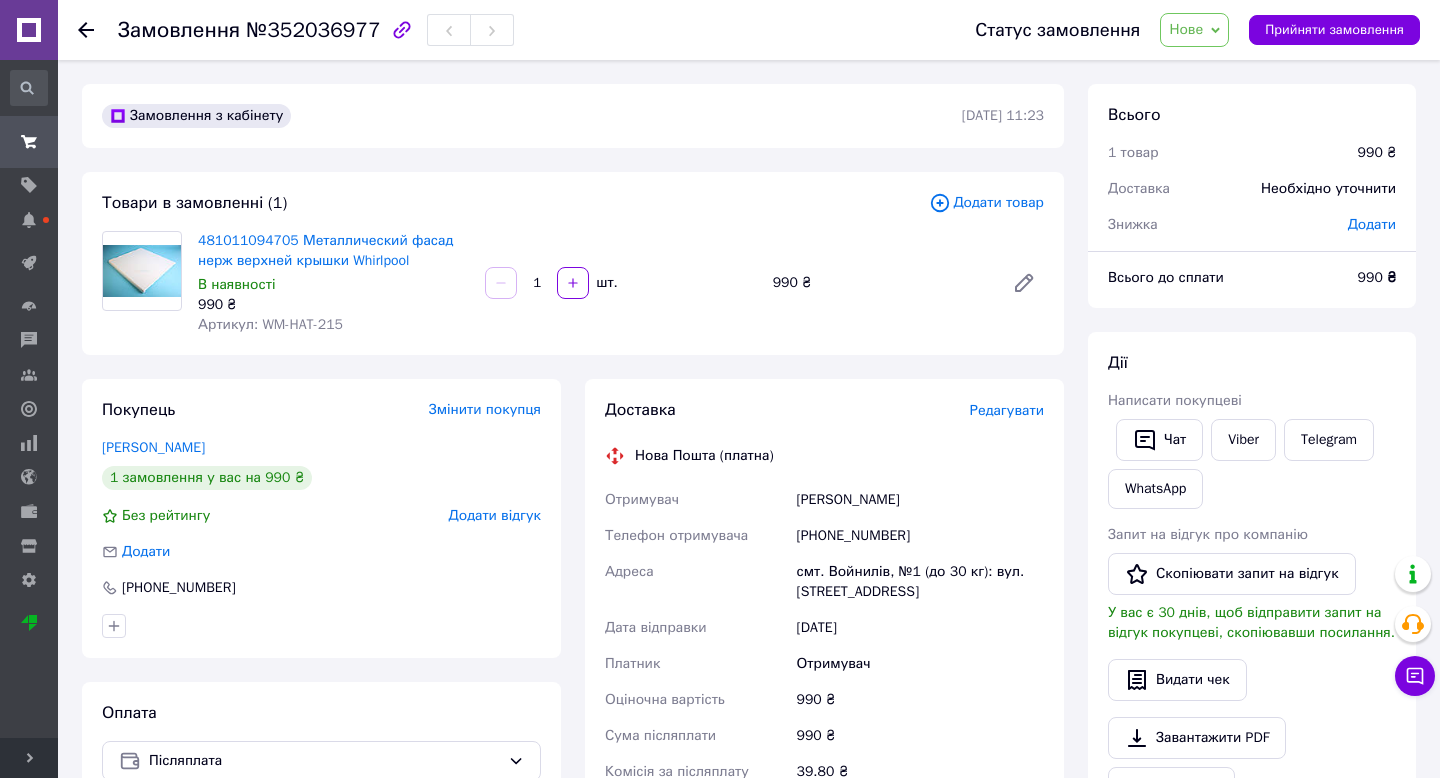 click on "[PERSON_NAME]" at bounding box center [920, 500] 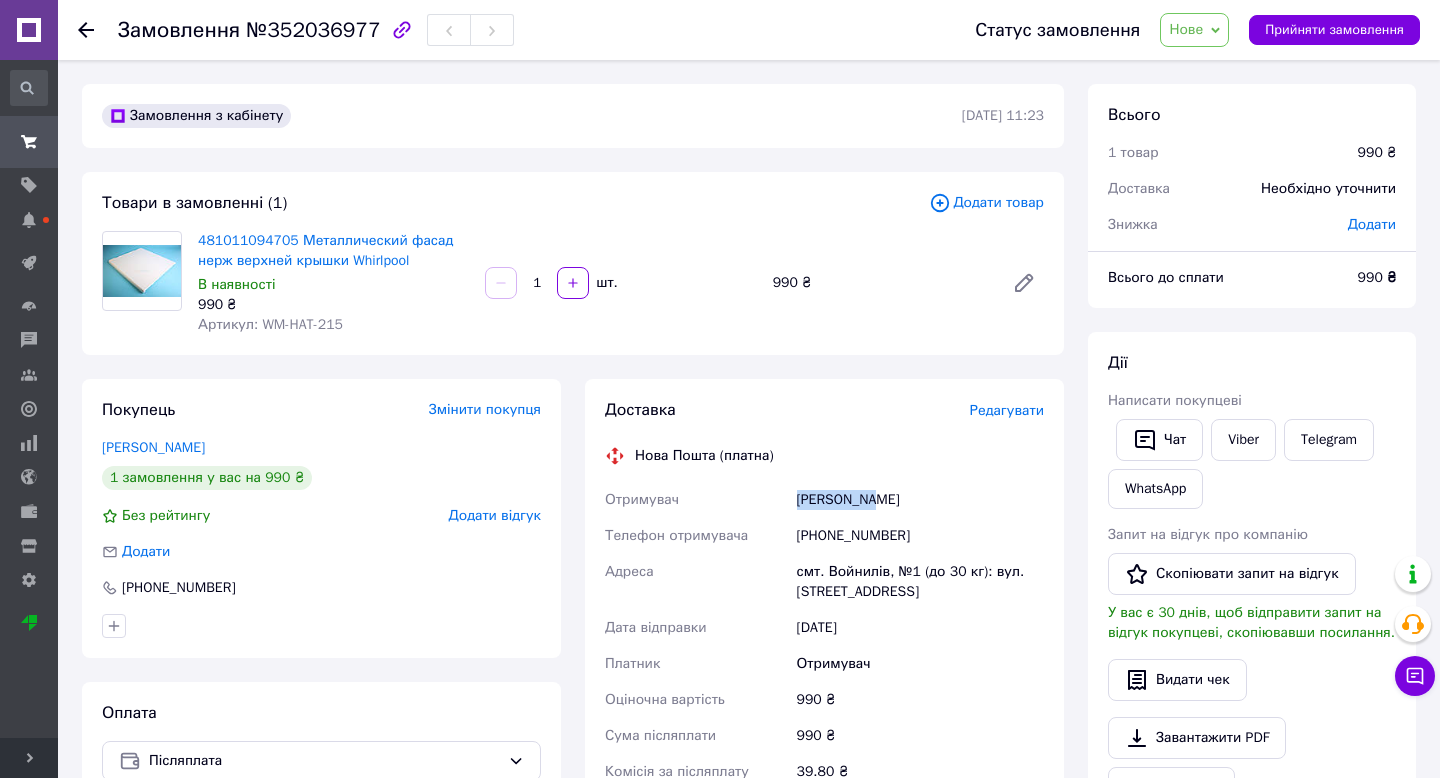 click on "[PERSON_NAME]" at bounding box center [920, 500] 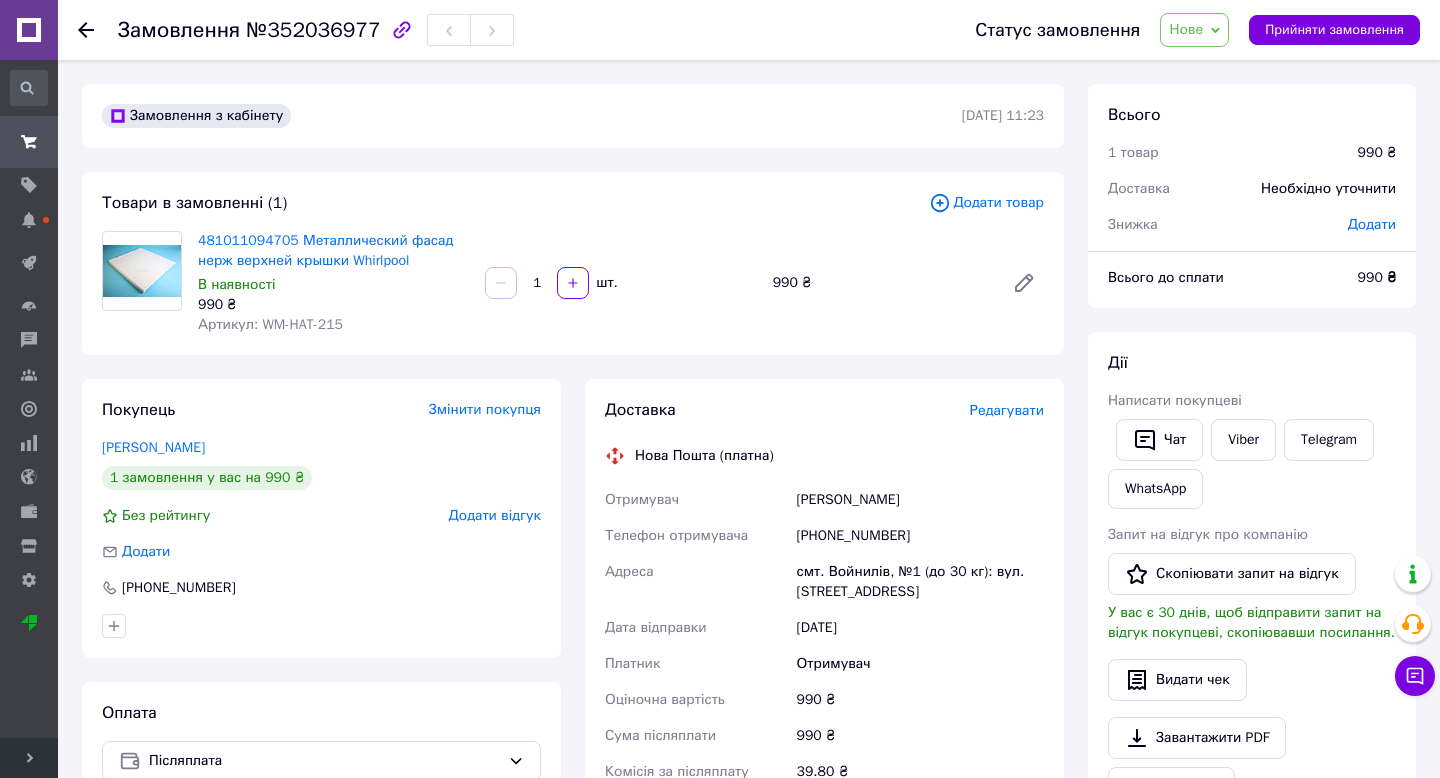 click on "Редагувати" at bounding box center [1007, 410] 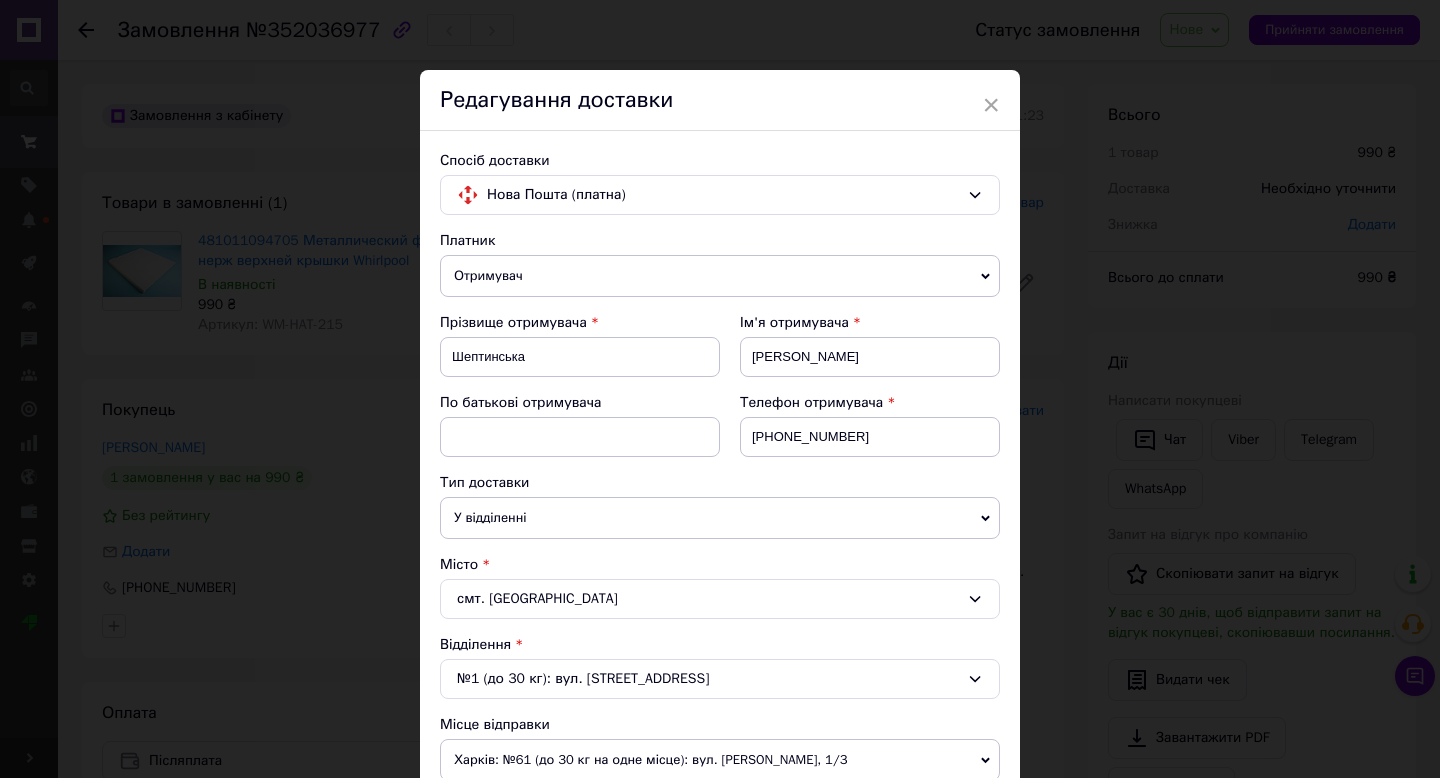scroll, scrollTop: 768, scrollLeft: 0, axis: vertical 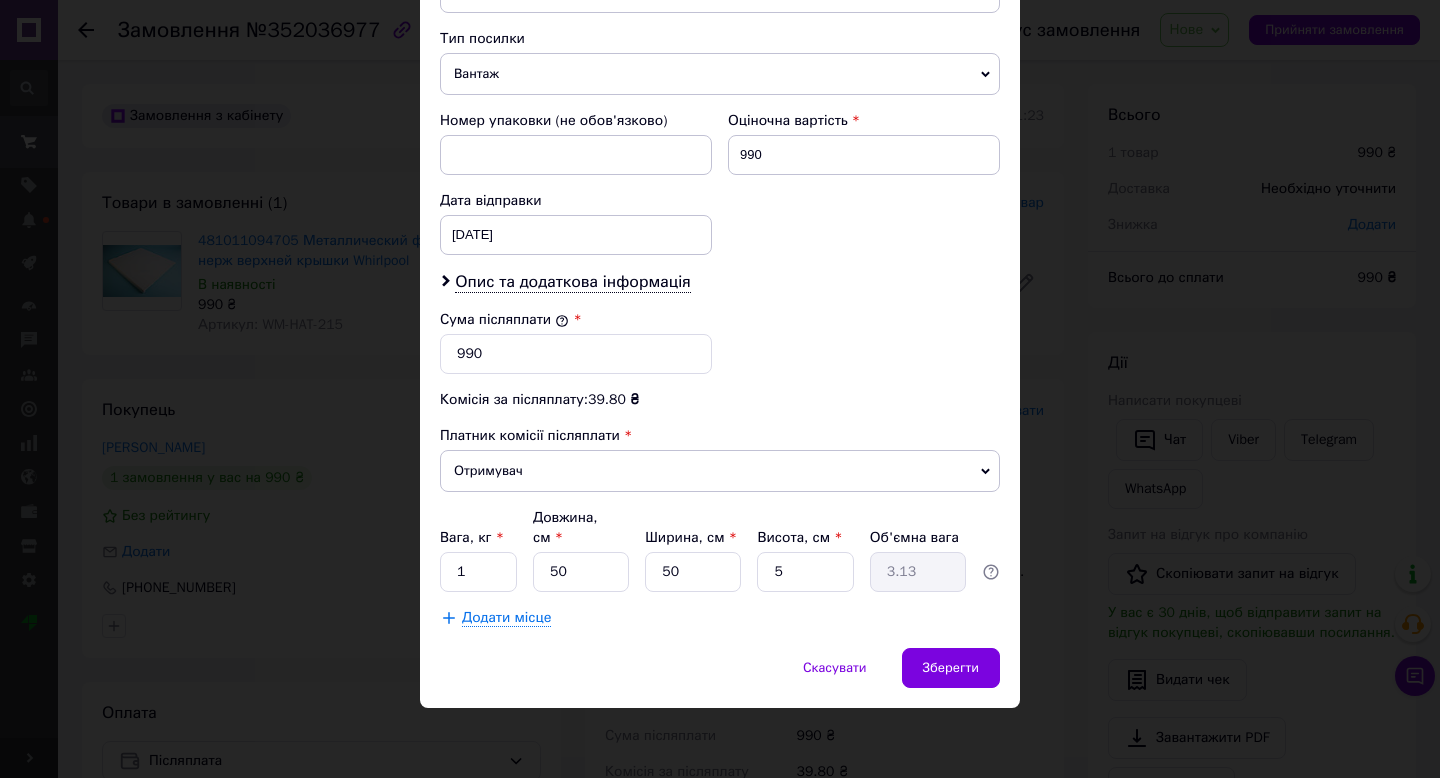 click on "× Редагування доставки Спосіб доставки Нова Пошта (платна) Платник Отримувач Відправник Прізвище отримувача Шептинська Ім'я отримувача [PERSON_NAME] батькові отримувача Телефон отримувача [PHONE_NUMBER] Тип доставки У відділенні Кур'єром В поштоматі Місто смт. Войнилів Відділення №1 (до 30 кг): вул. [STREET_ADDRESS] Місце відправки Харків: №61 (до 30 кг на одне місце): вул. [PERSON_NAME], 1/3 Немає збігів. Спробуйте змінити умови пошуку Додати ще місце відправки Тип посилки Вантаж Документи Номер упаковки (не обов'язково) Оціночна вартість 990 Дата відправки [DATE] < 2025" at bounding box center (720, 389) 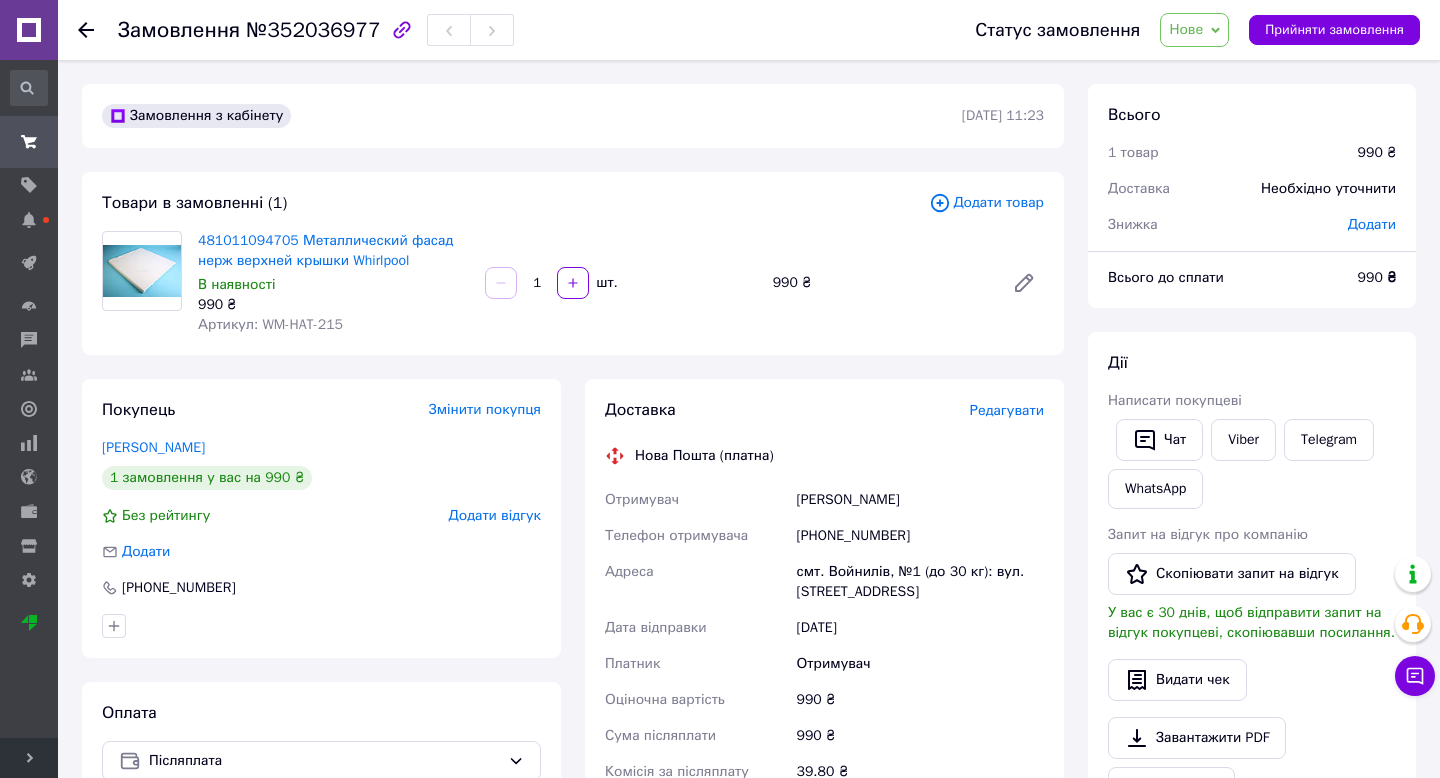 scroll, scrollTop: 569, scrollLeft: 0, axis: vertical 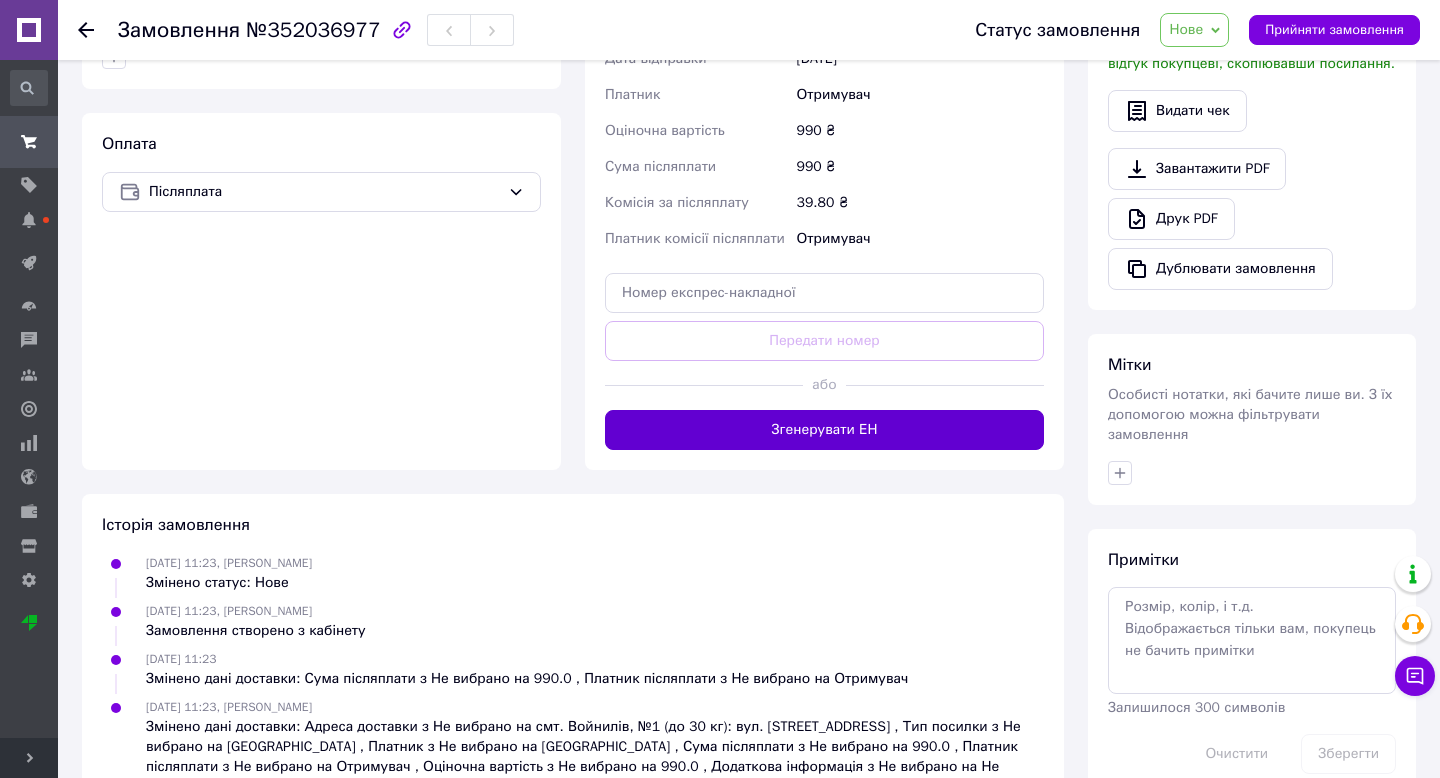 click on "Згенерувати ЕН" at bounding box center (824, 430) 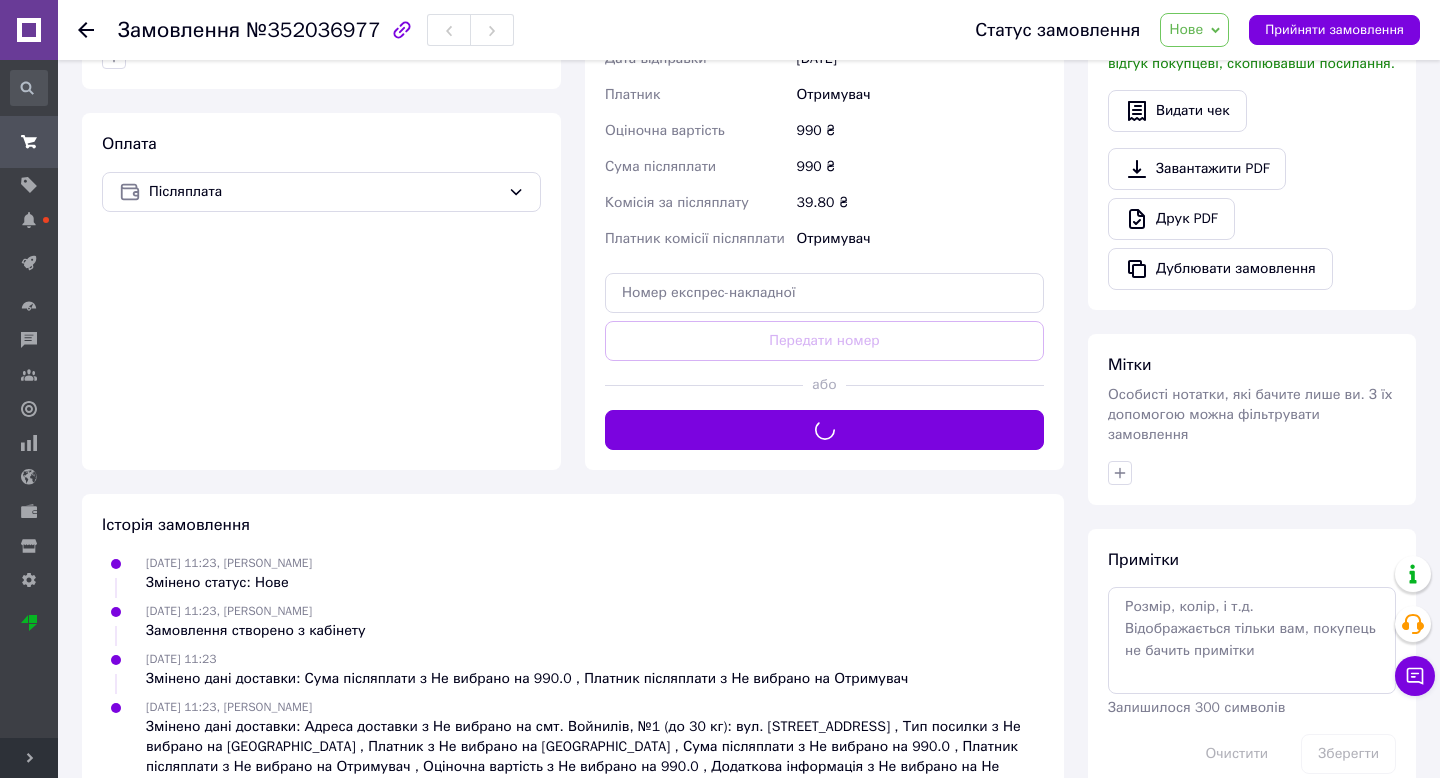 click on "Нове" at bounding box center (1194, 30) 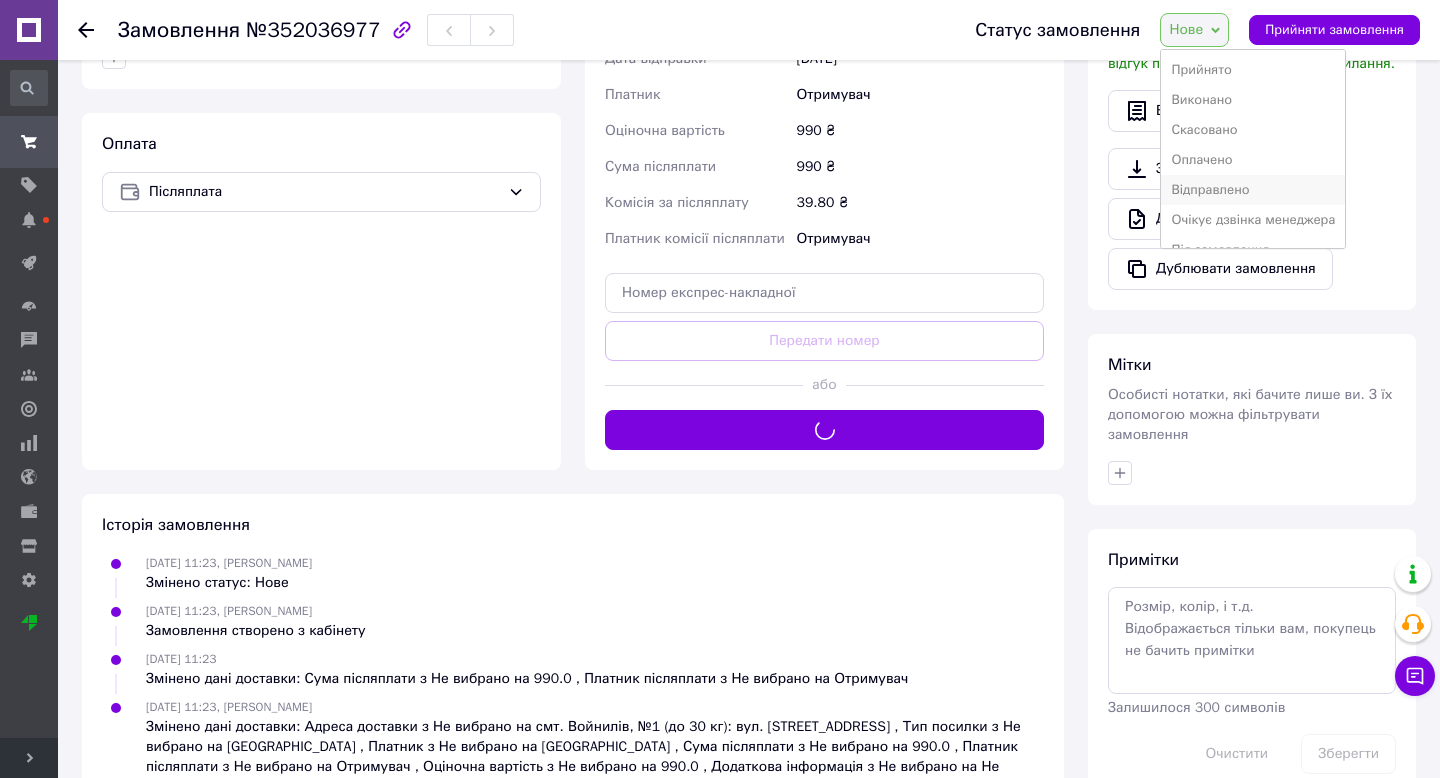 click on "Відправлено" at bounding box center (1253, 190) 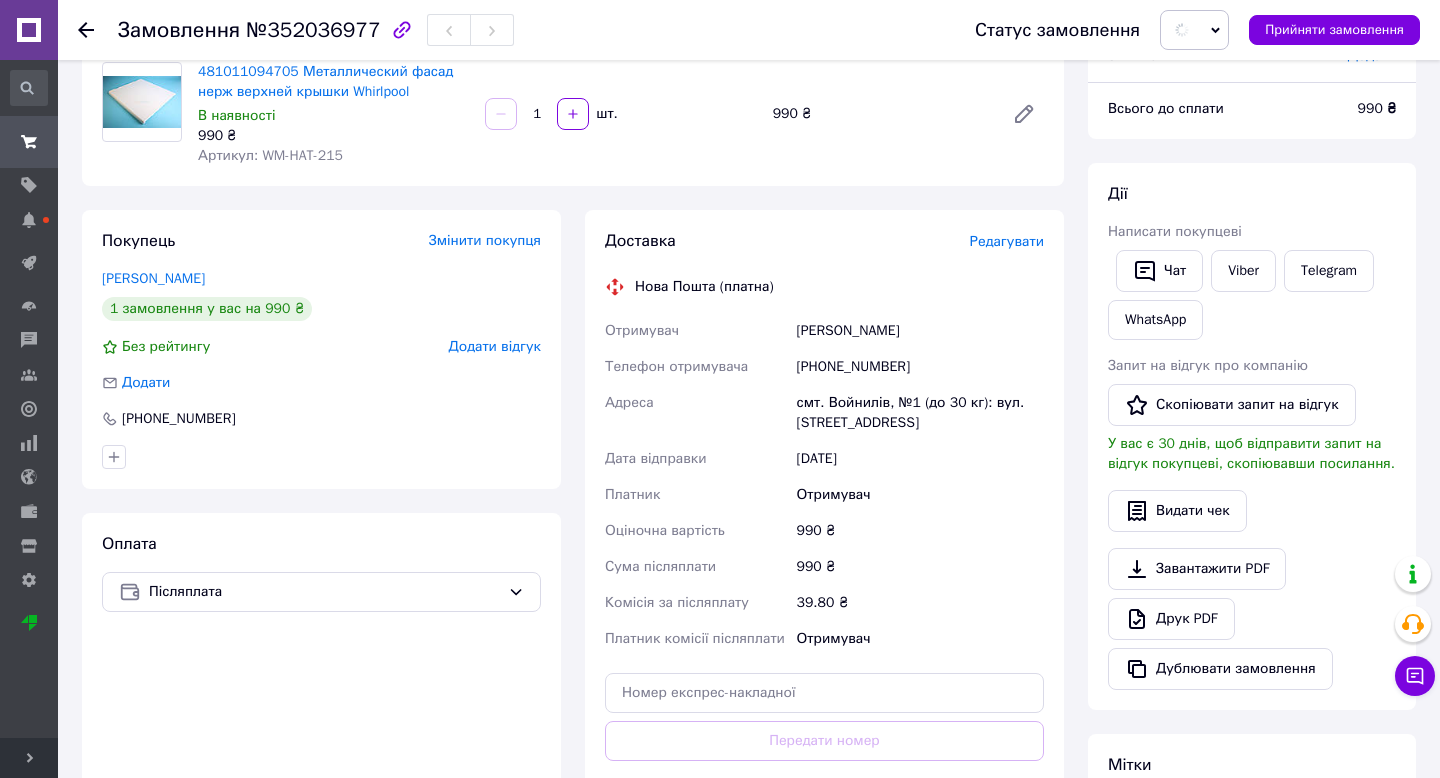 scroll, scrollTop: 0, scrollLeft: 0, axis: both 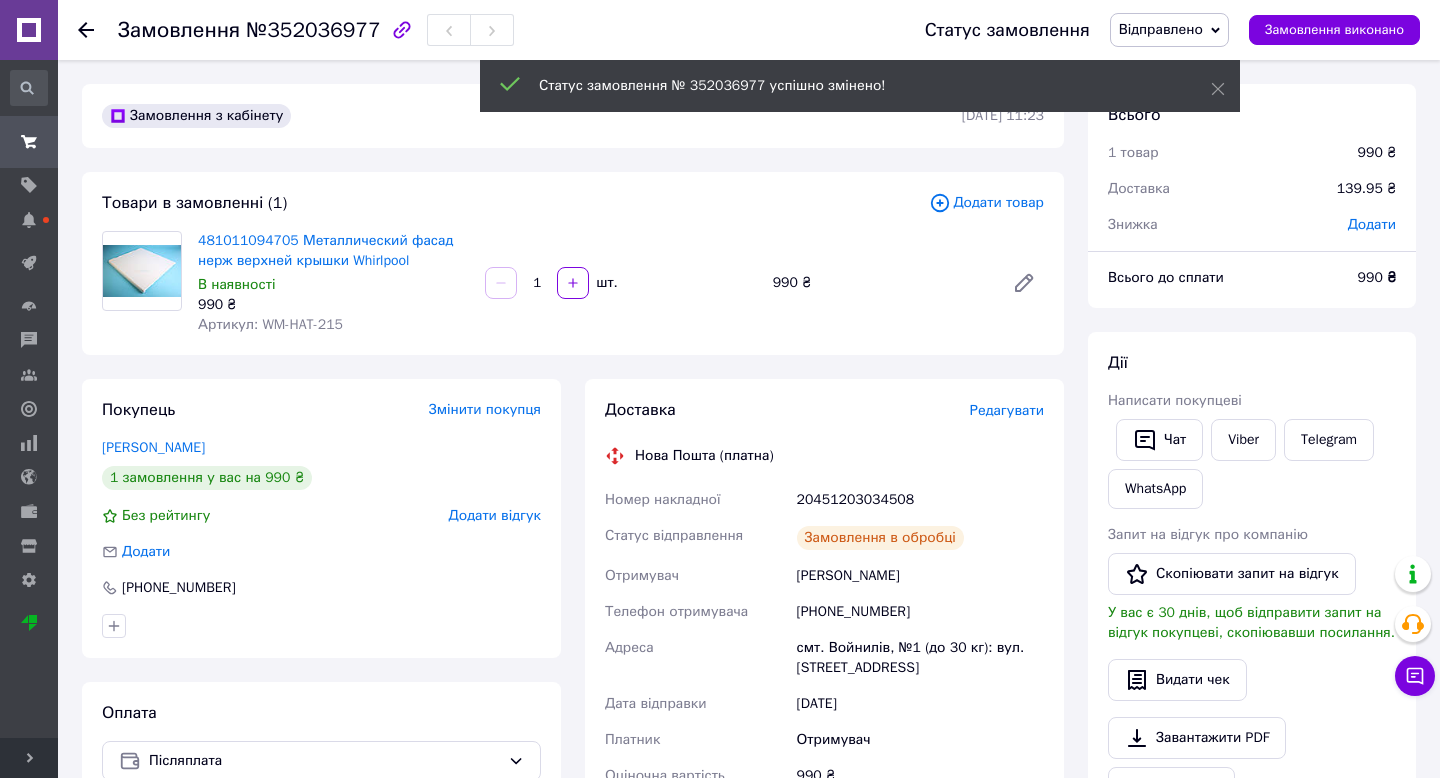 click on "20451203034508" at bounding box center (920, 500) 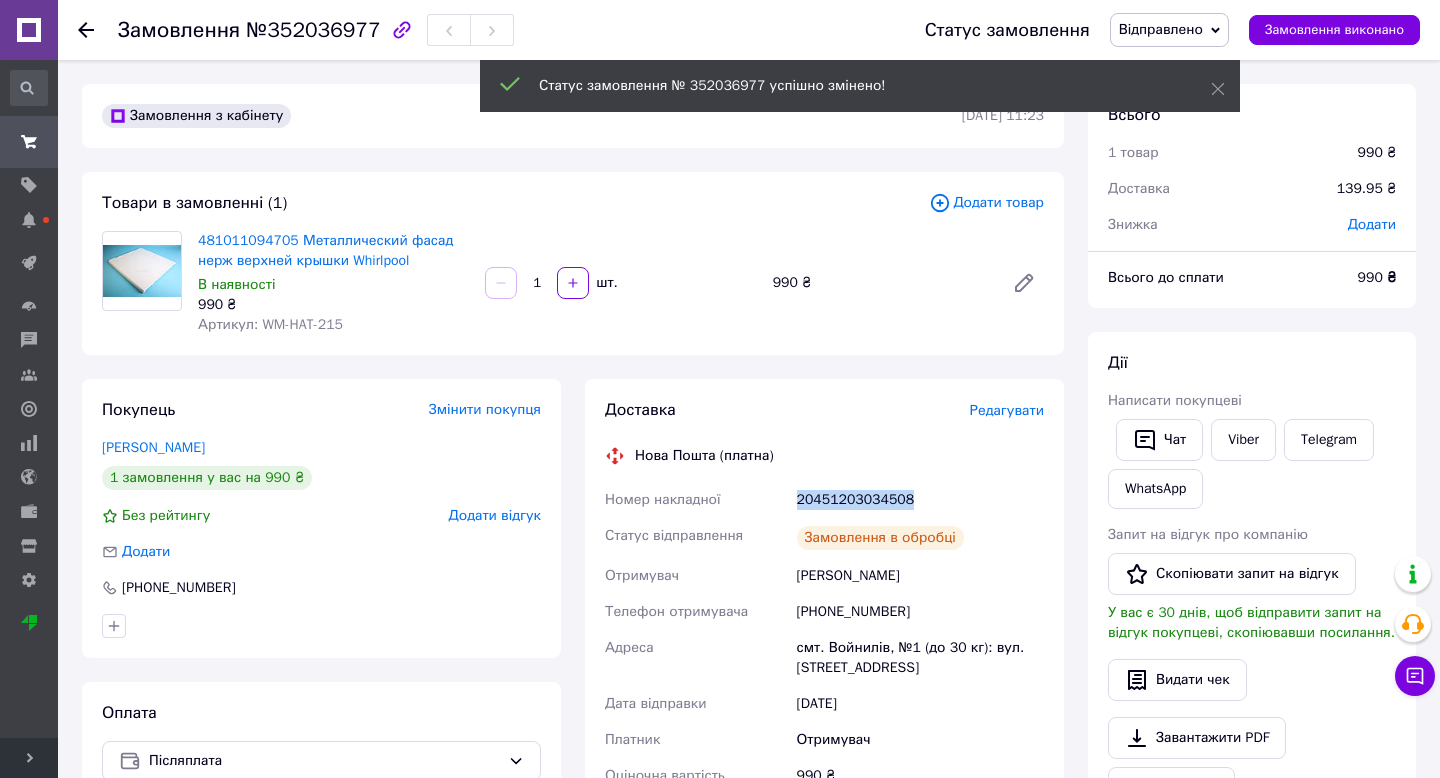 click on "20451203034508" at bounding box center [920, 500] 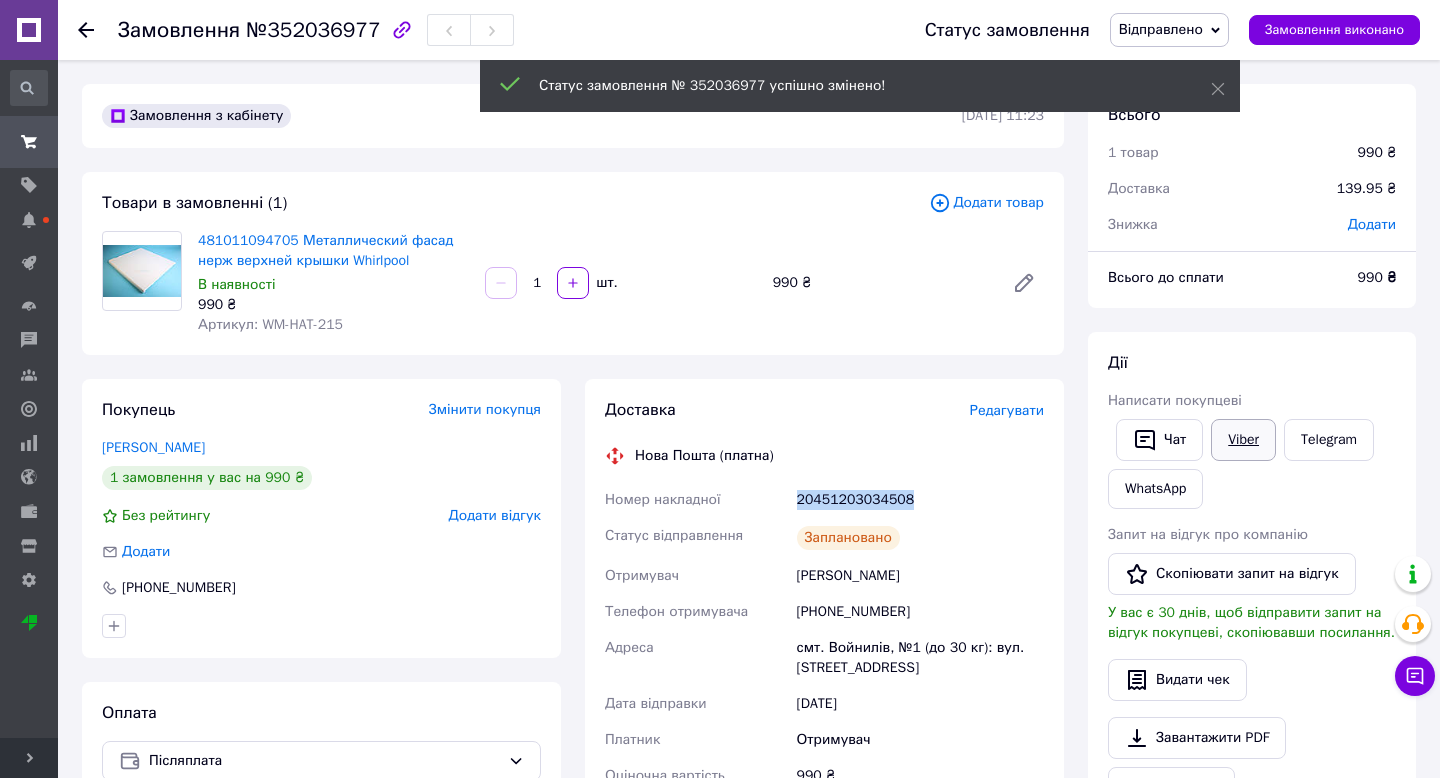 click on "Viber" at bounding box center [1243, 440] 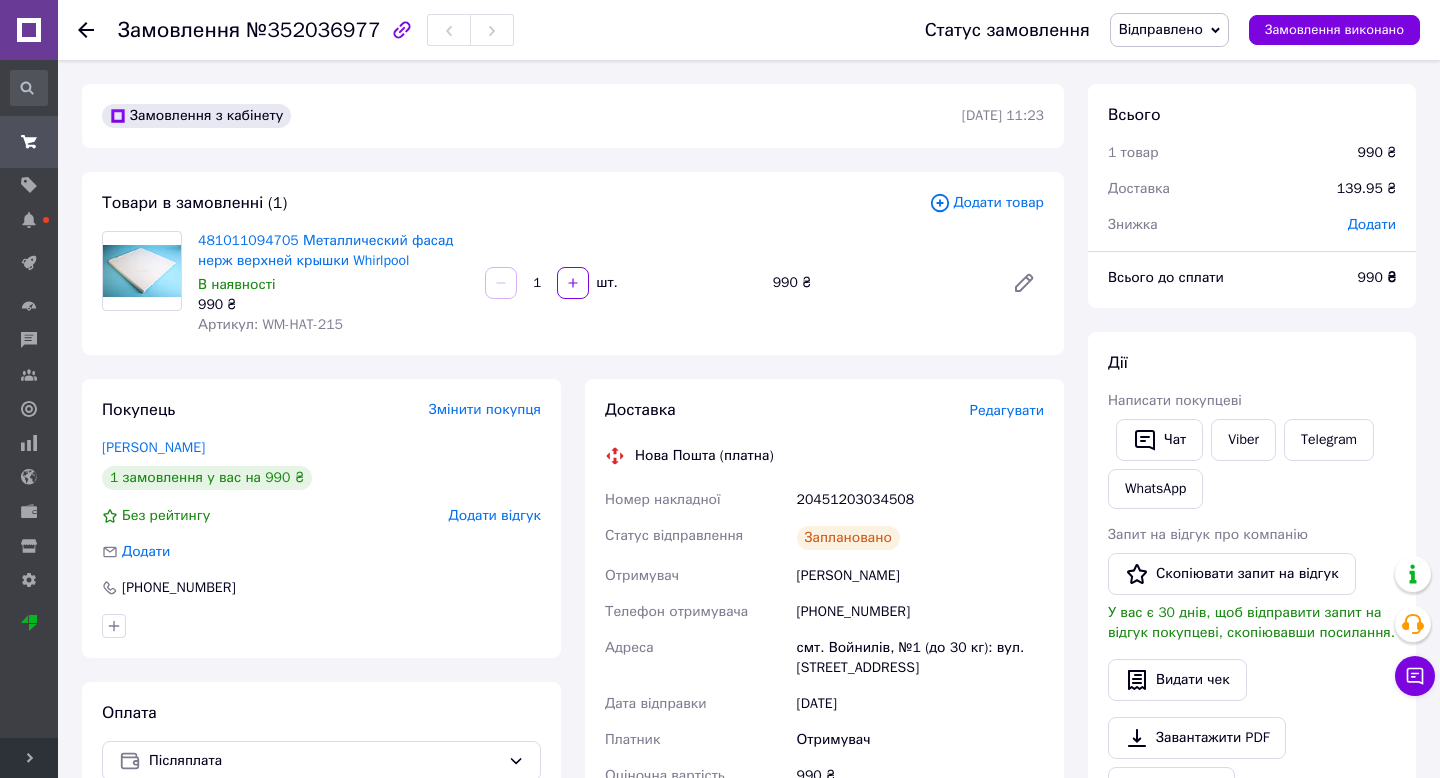 click 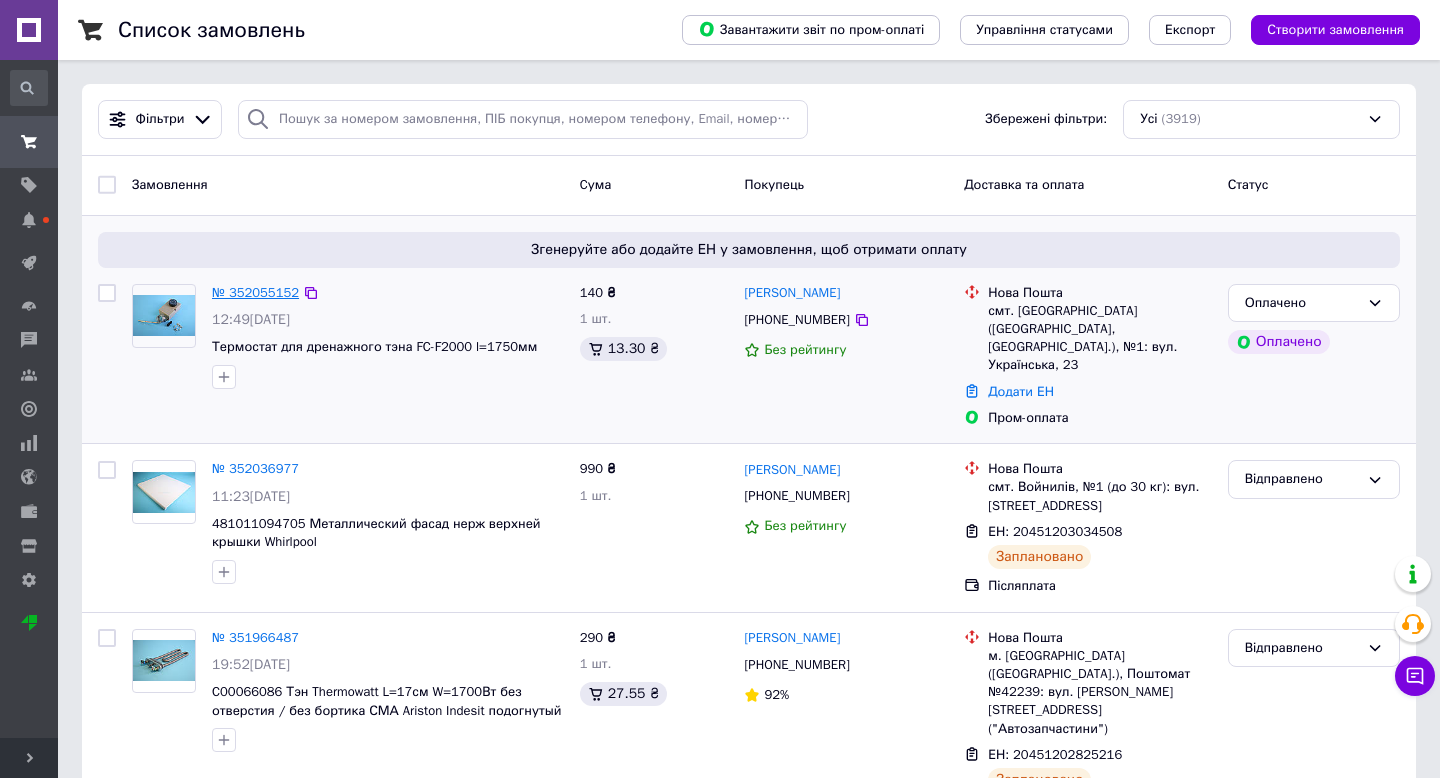 click on "№ 352055152" at bounding box center [255, 292] 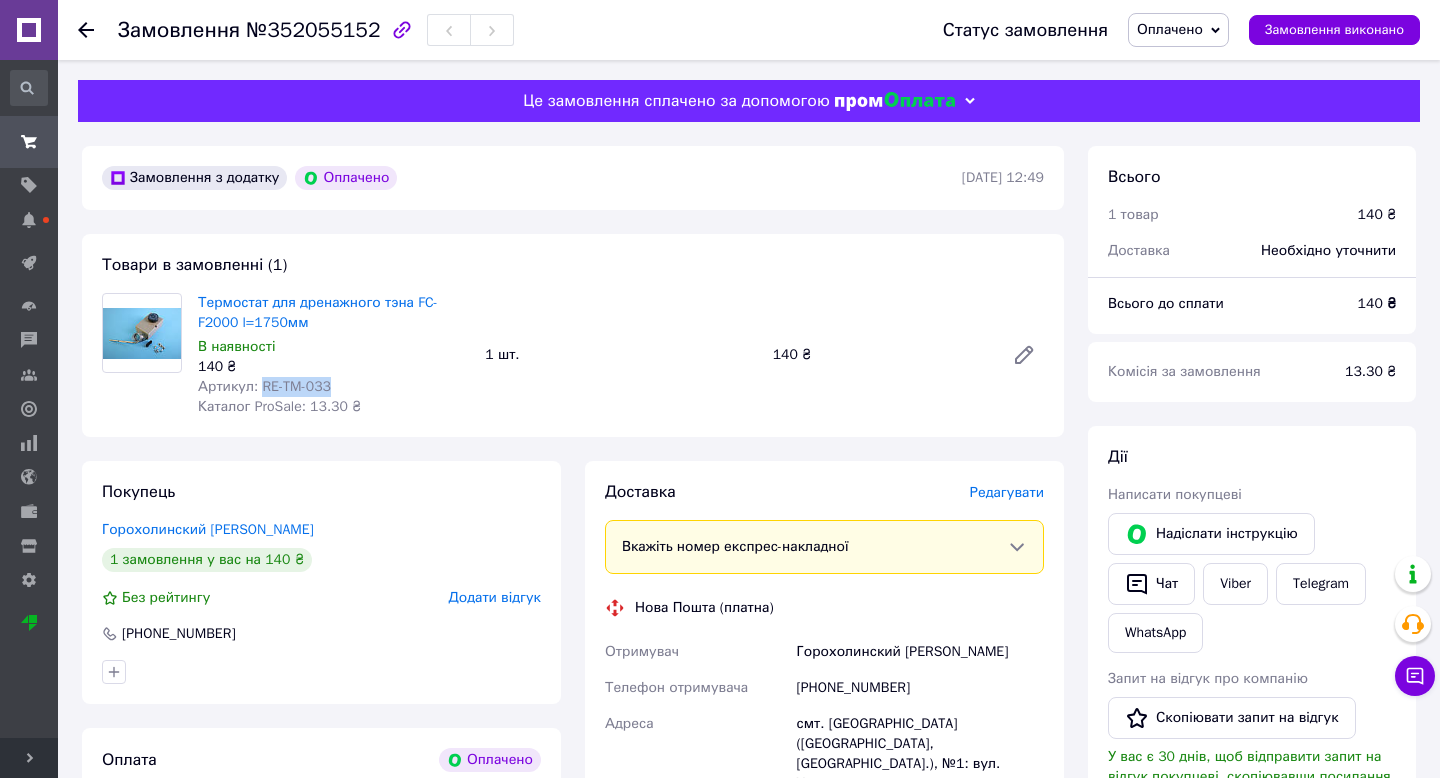 copy on "RE-TM-033" 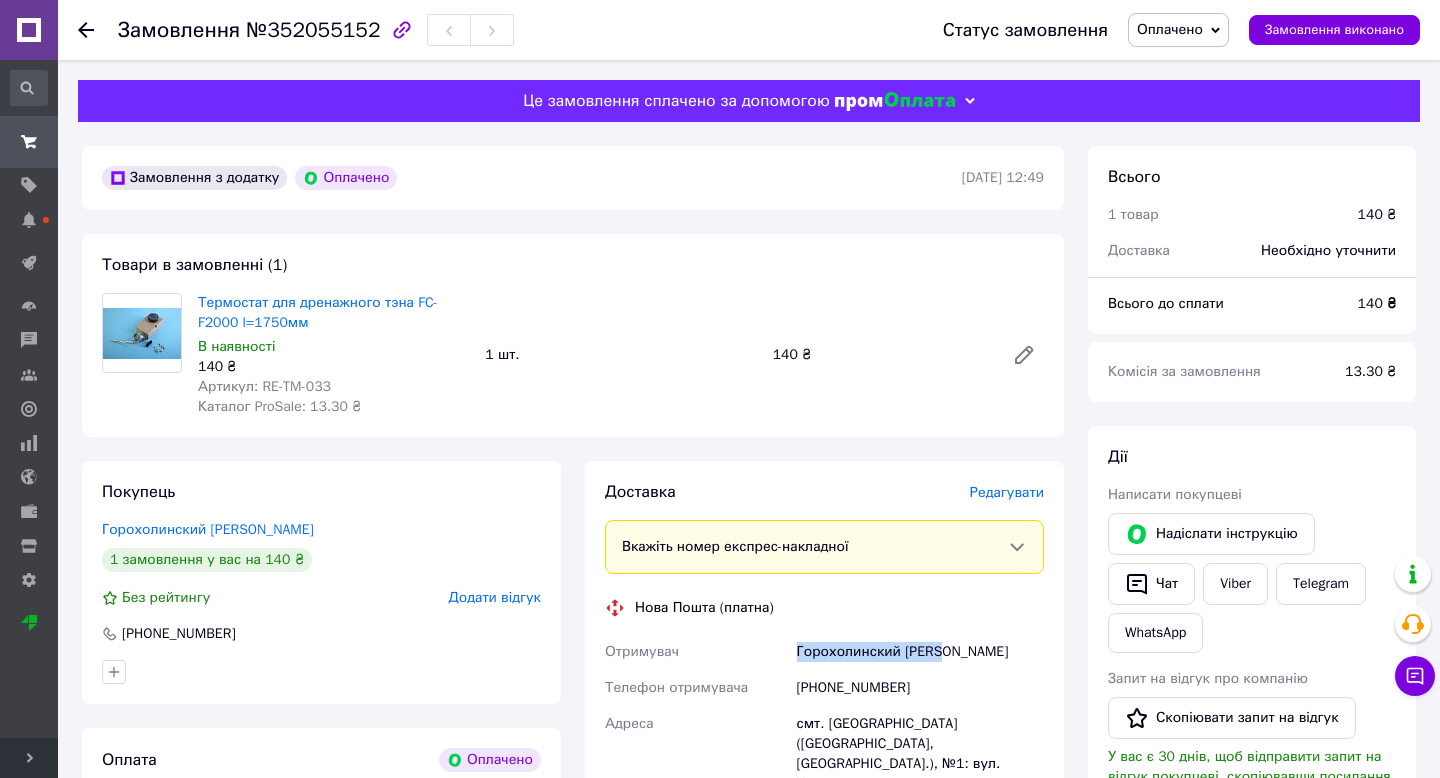 drag, startPoint x: 786, startPoint y: 654, endPoint x: 954, endPoint y: 654, distance: 168 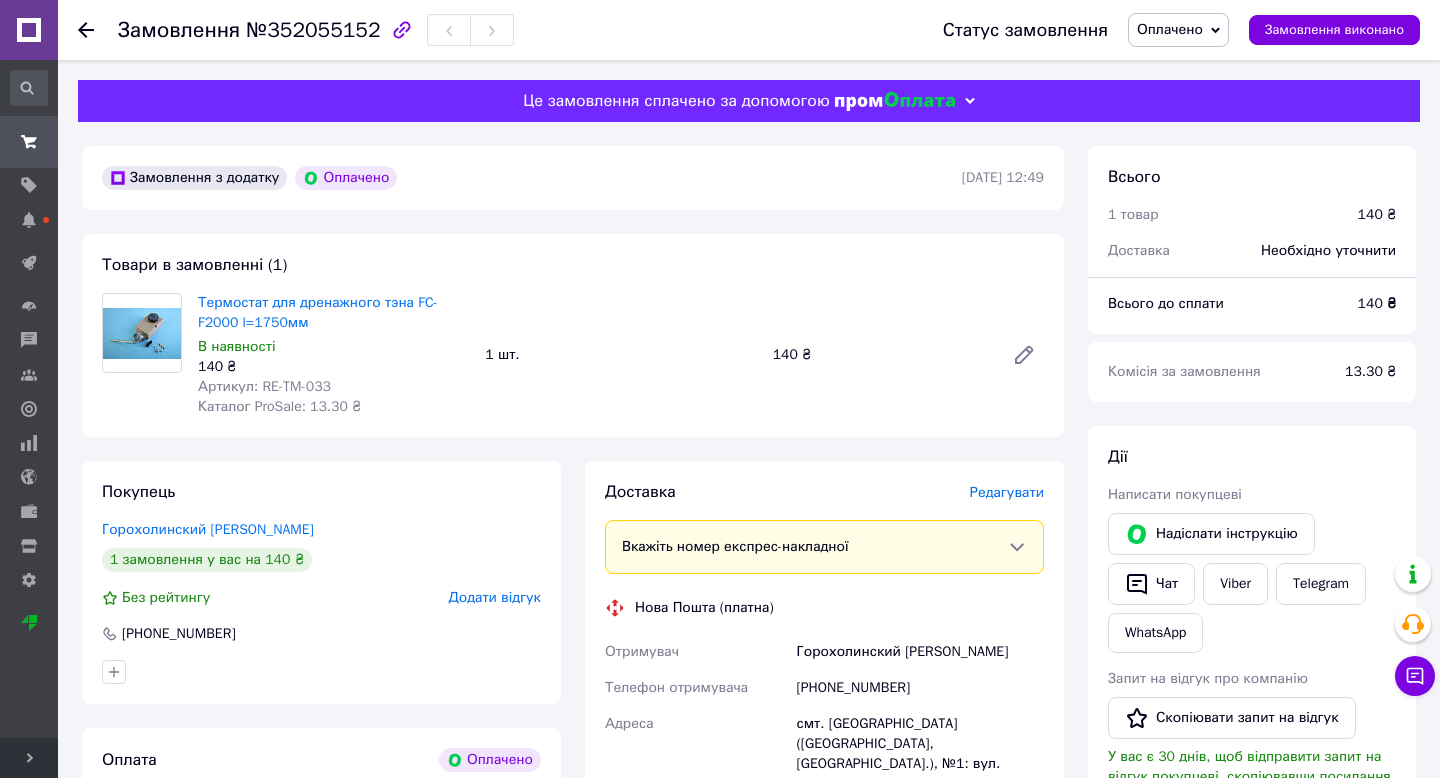 click on "[PHONE_NUMBER]" at bounding box center (920, 688) 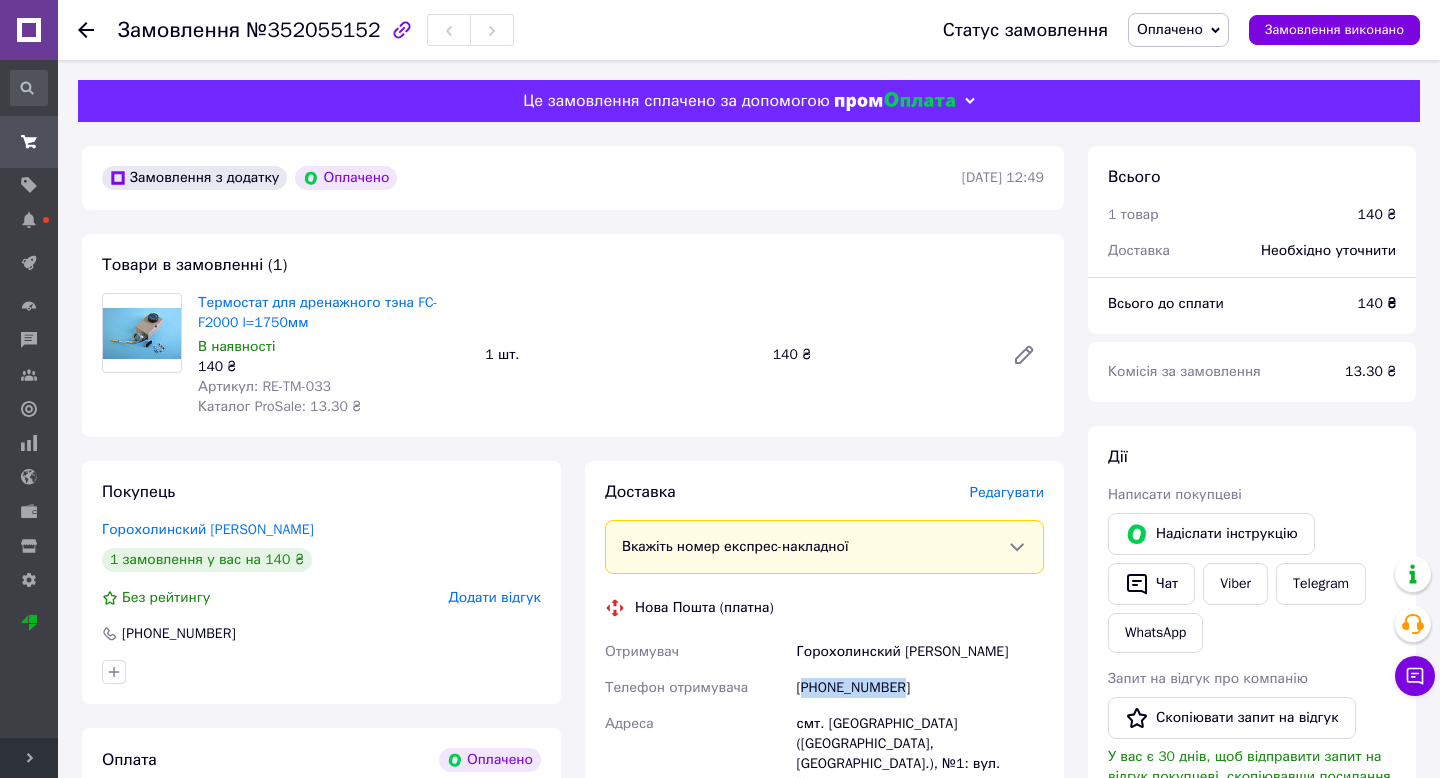 click on "[PHONE_NUMBER]" at bounding box center (920, 688) 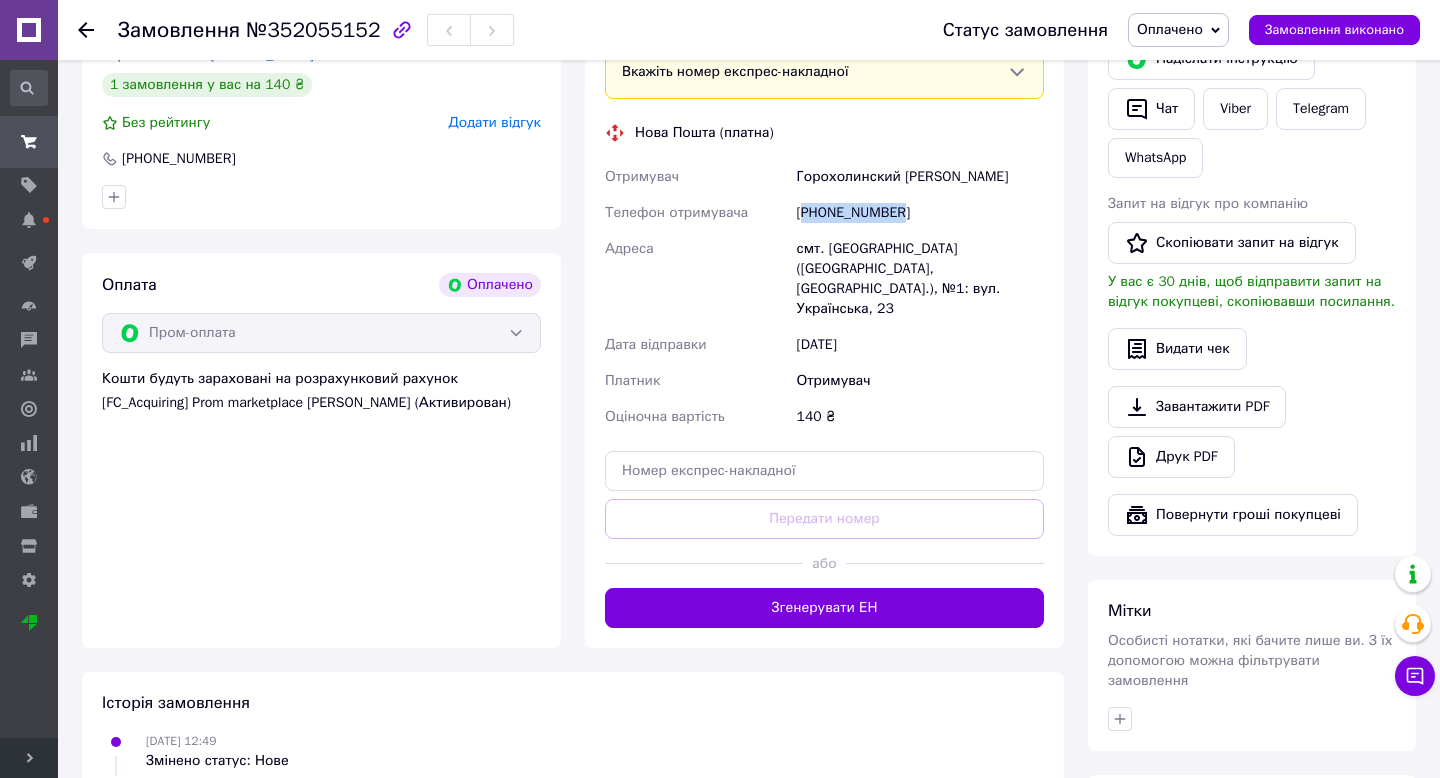 scroll, scrollTop: 554, scrollLeft: 0, axis: vertical 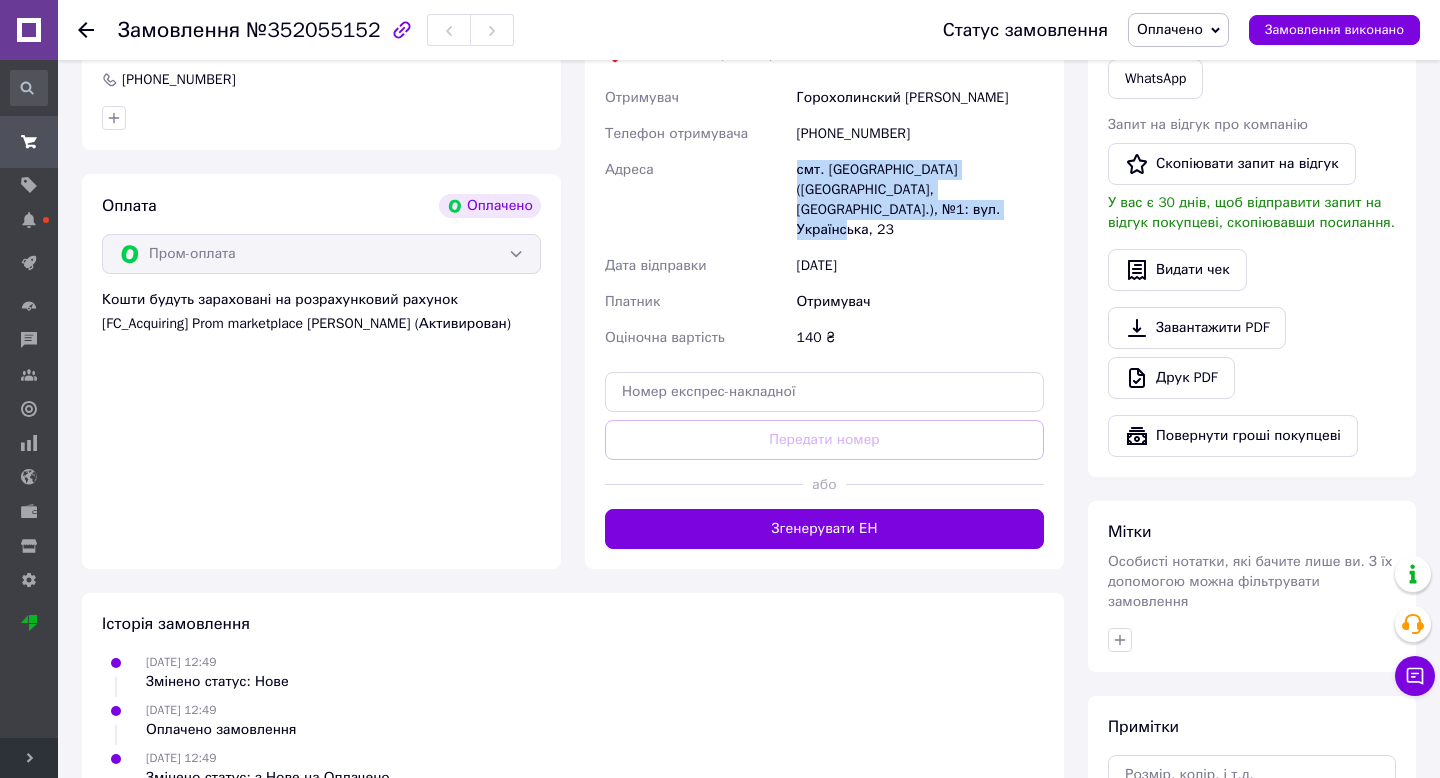 drag, startPoint x: 797, startPoint y: 166, endPoint x: 909, endPoint y: 214, distance: 121.85237 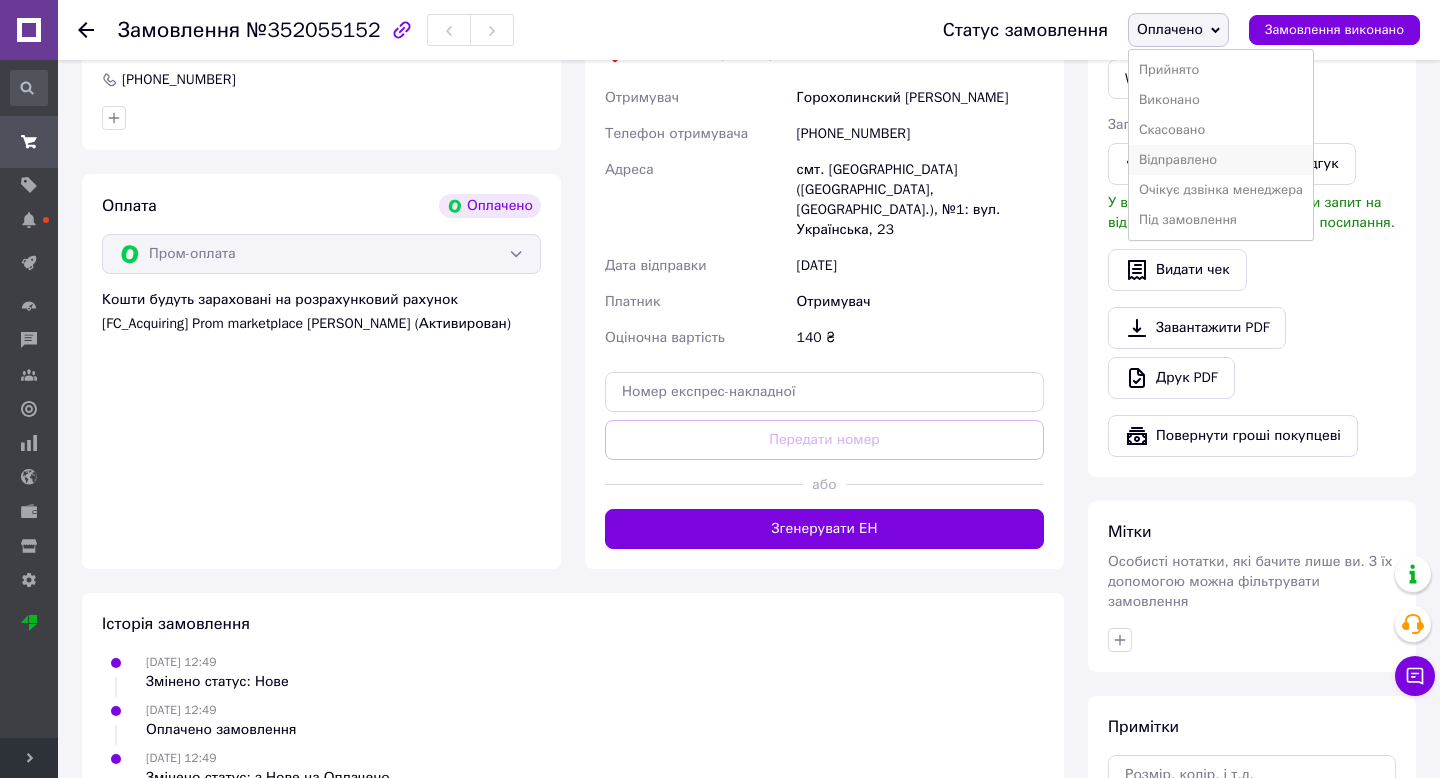 click on "Відправлено" at bounding box center [1221, 160] 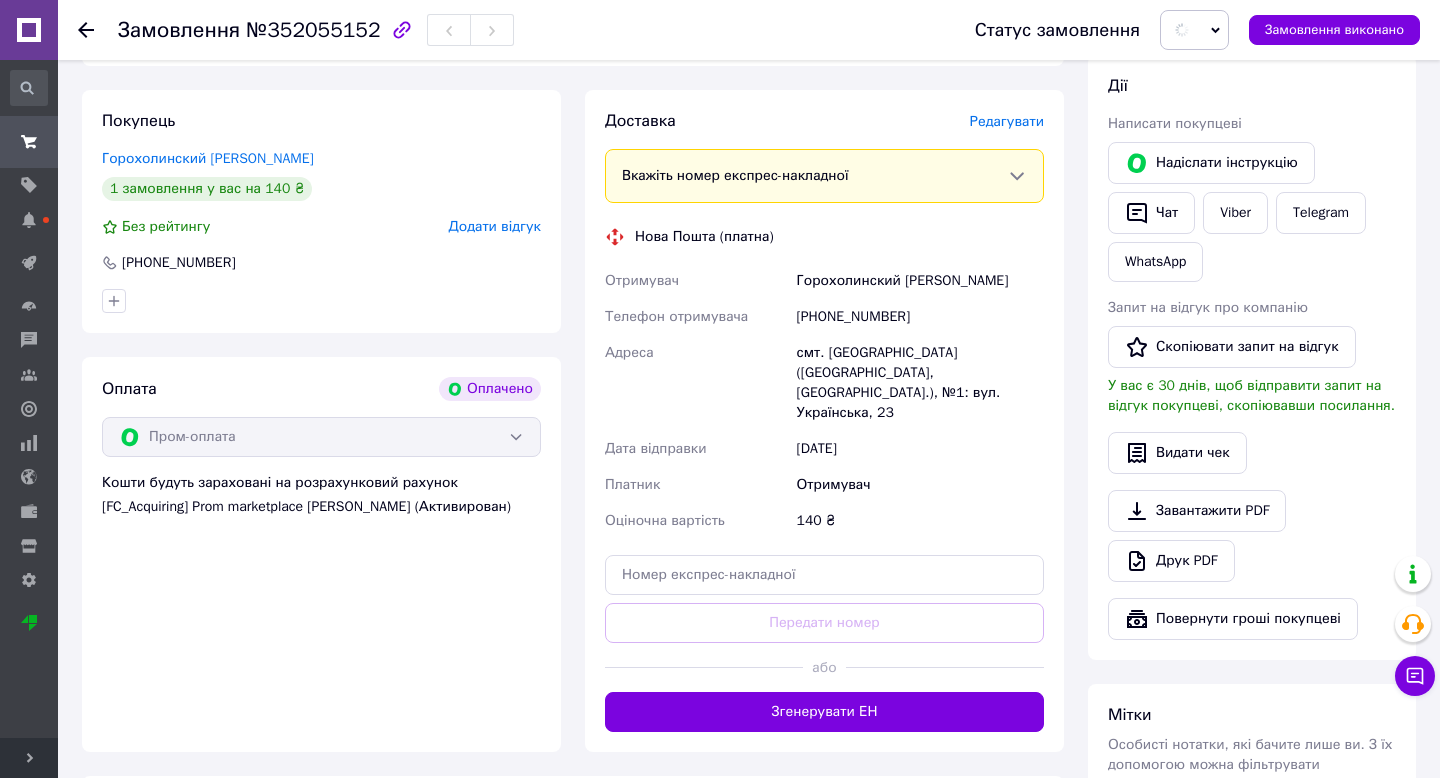 scroll, scrollTop: 225, scrollLeft: 0, axis: vertical 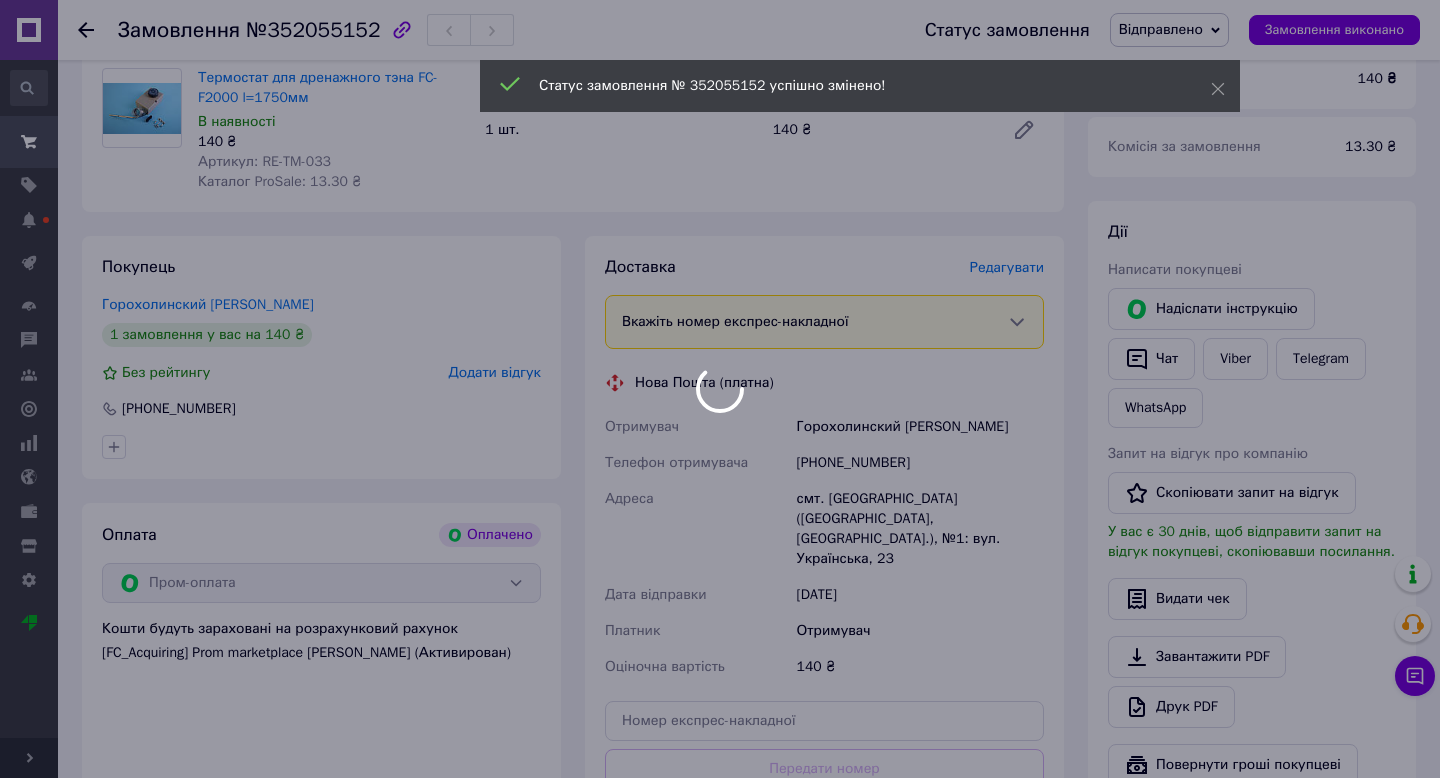 click at bounding box center [720, 389] 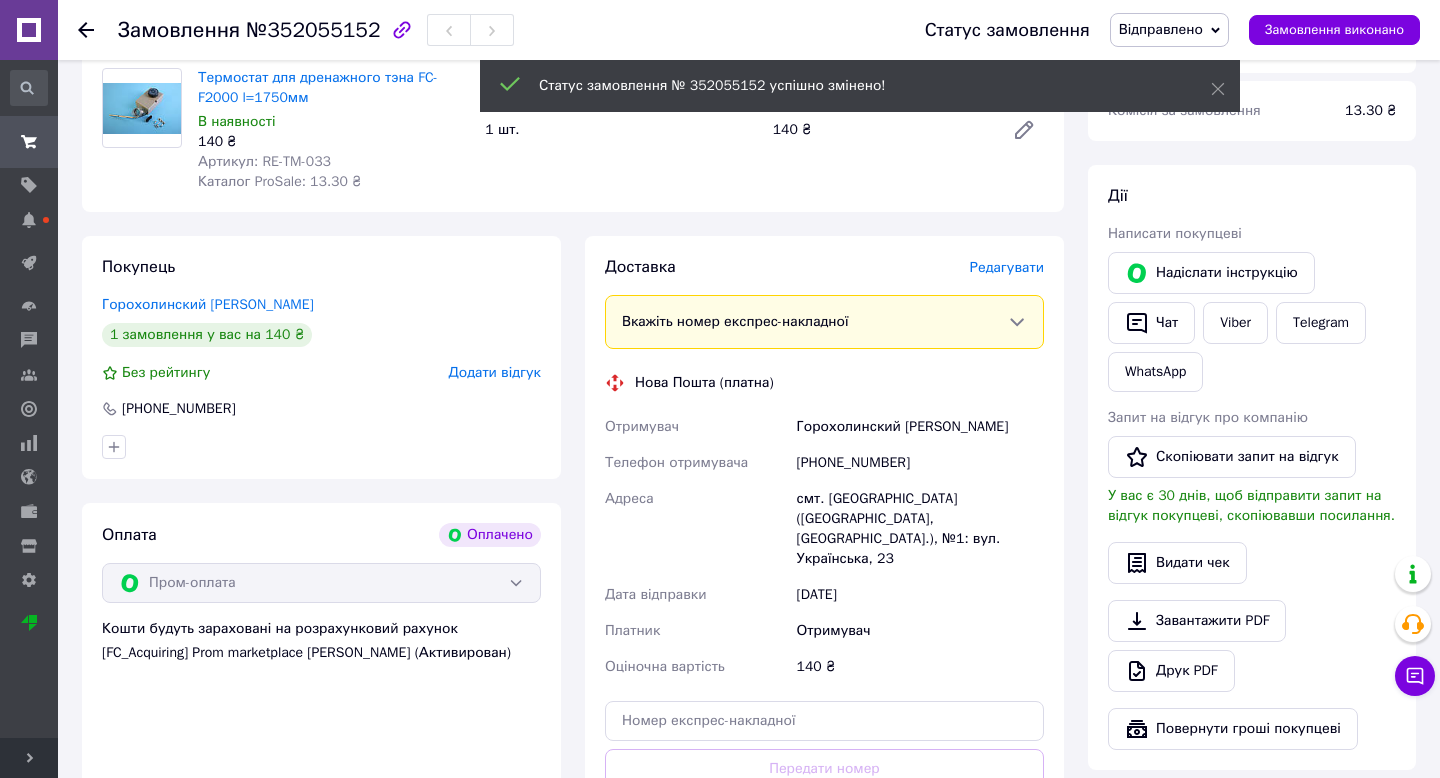click on "Редагувати" at bounding box center (1007, 267) 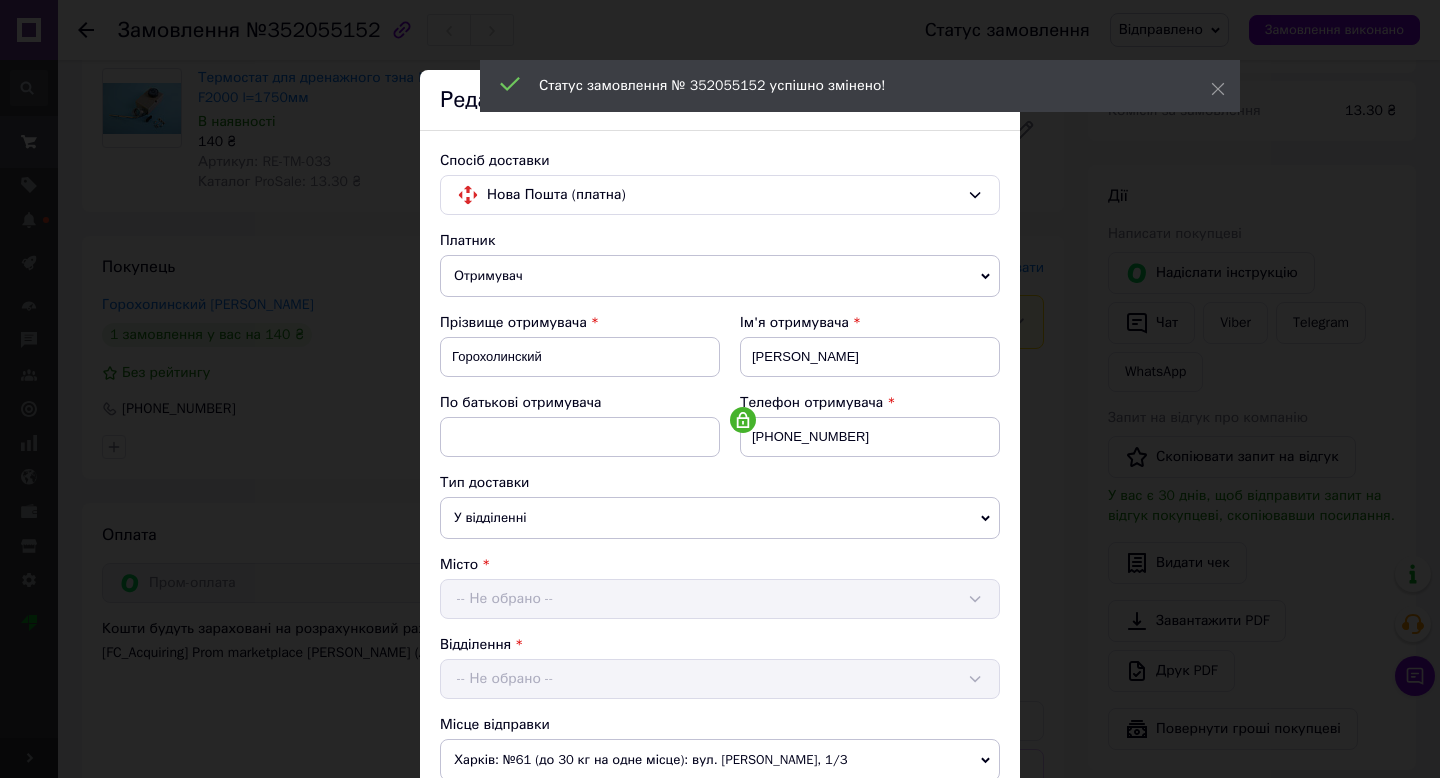 scroll, scrollTop: 570, scrollLeft: 0, axis: vertical 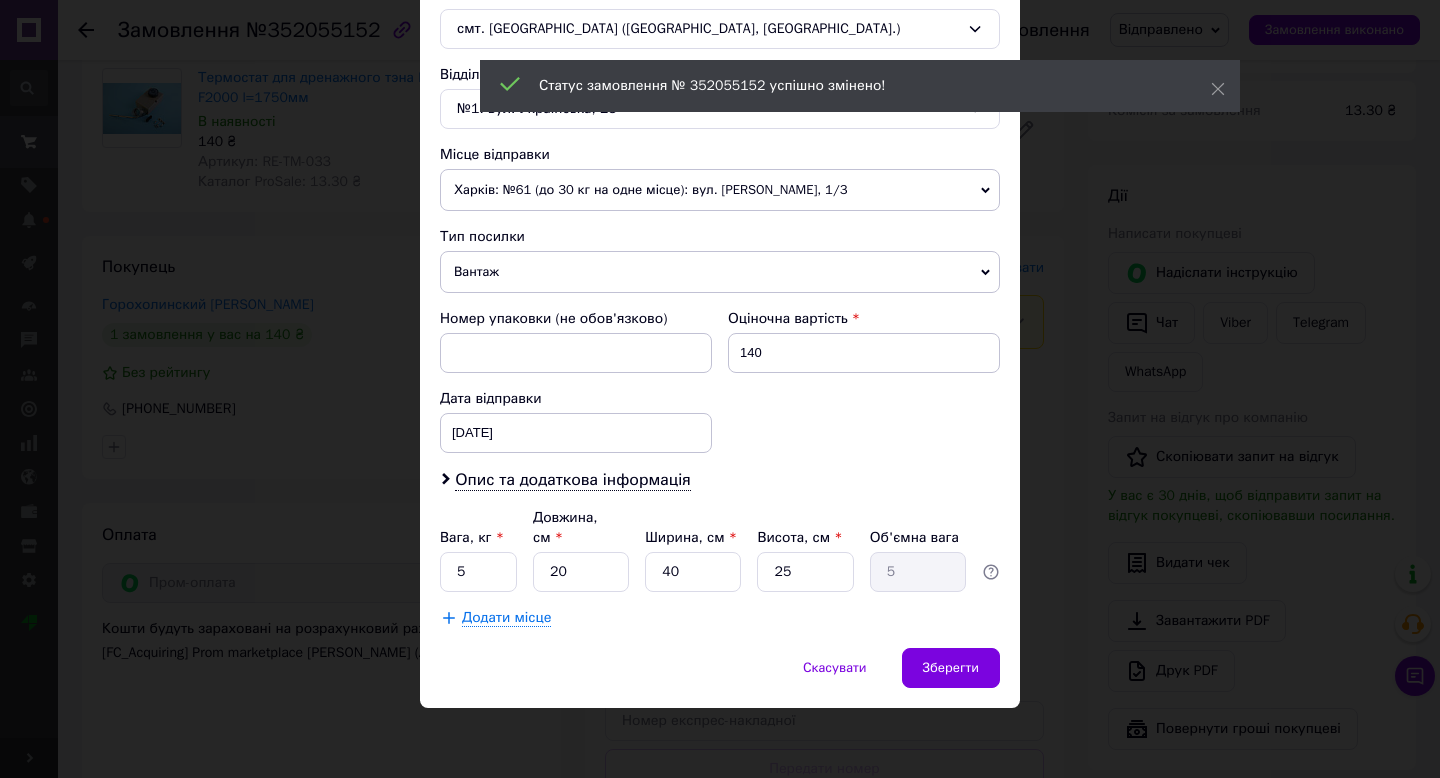click on "× Редагування доставки Спосіб доставки Нова Пошта (платна) Платник Отримувач Відправник Прізвище отримувача Горохолинский Ім'я отримувача [PERSON_NAME] батькові отримувача Телефон отримувача [PHONE_NUMBER] Тип доставки У відділенні Кур'єром В поштоматі Місто смт. [GEOGRAPHIC_DATA] ([GEOGRAPHIC_DATA], [GEOGRAPHIC_DATA].) Відділення №1: вул. Українська, 23 Місце відправки Харків: №61 (до 30 кг на одне місце): вул. [PERSON_NAME], 1/3 Немає збігів. Спробуйте змінити умови пошуку Додати ще місце відправки Тип посилки Вантаж Документи Номер упаковки (не обов'язково) 140 [DATE] < >" at bounding box center [720, 389] 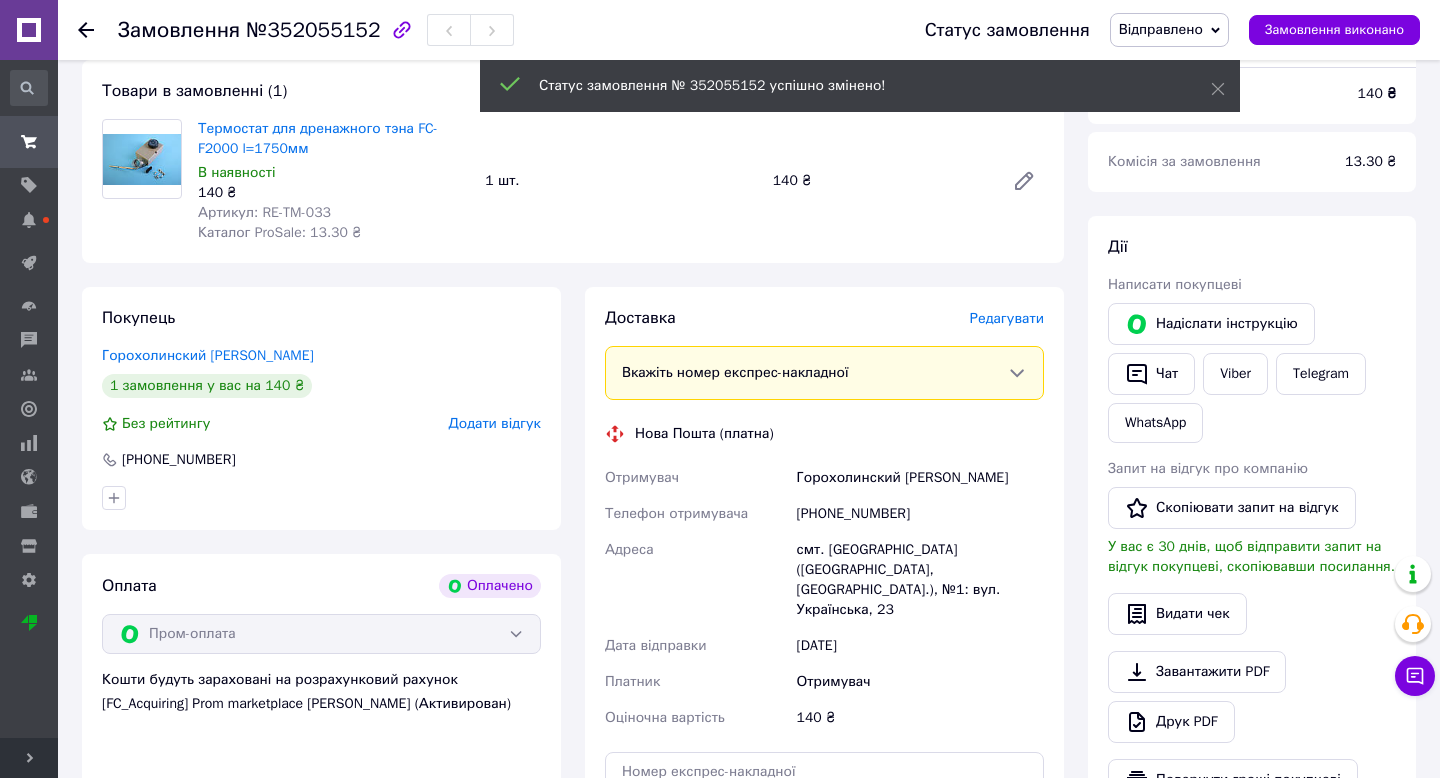 scroll, scrollTop: 108, scrollLeft: 0, axis: vertical 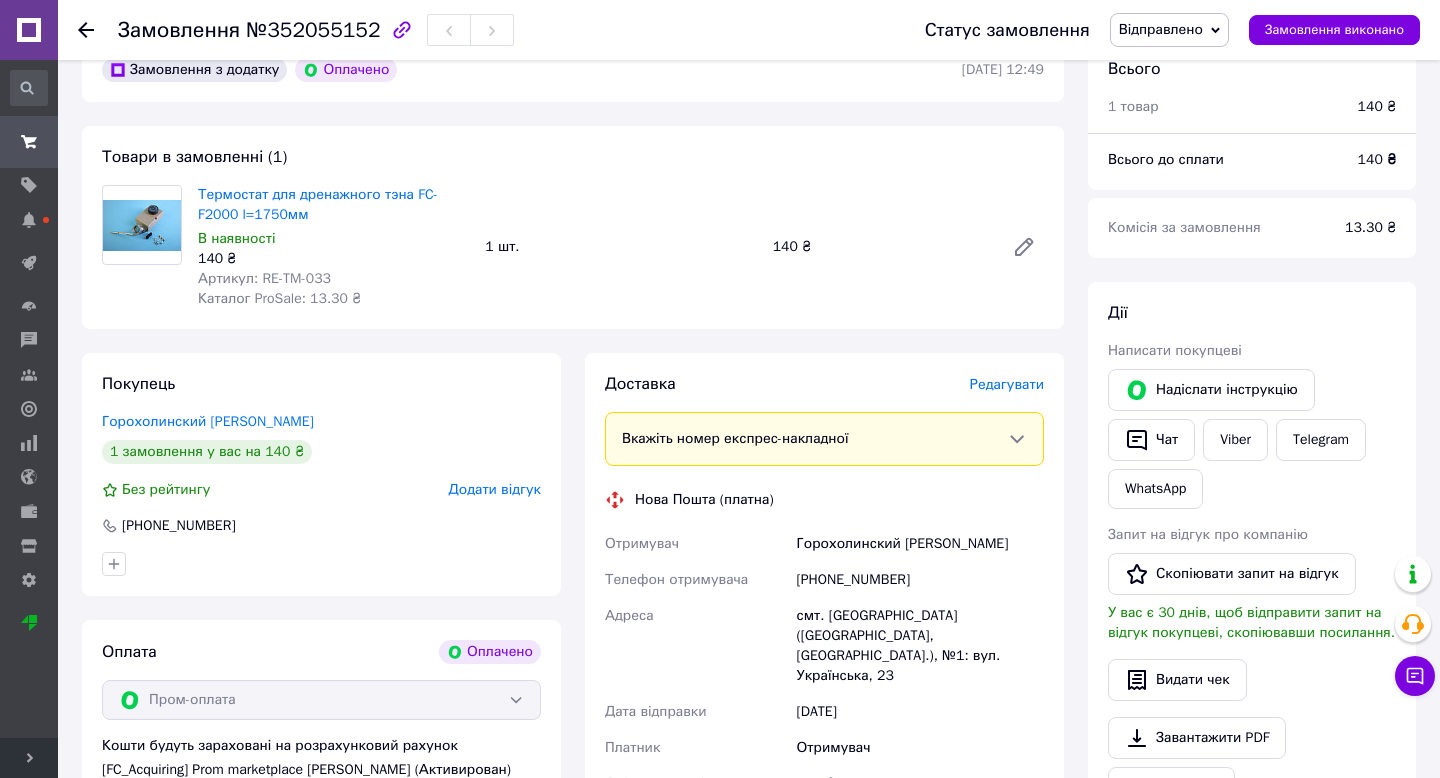 click on "Редагувати" at bounding box center [1007, 384] 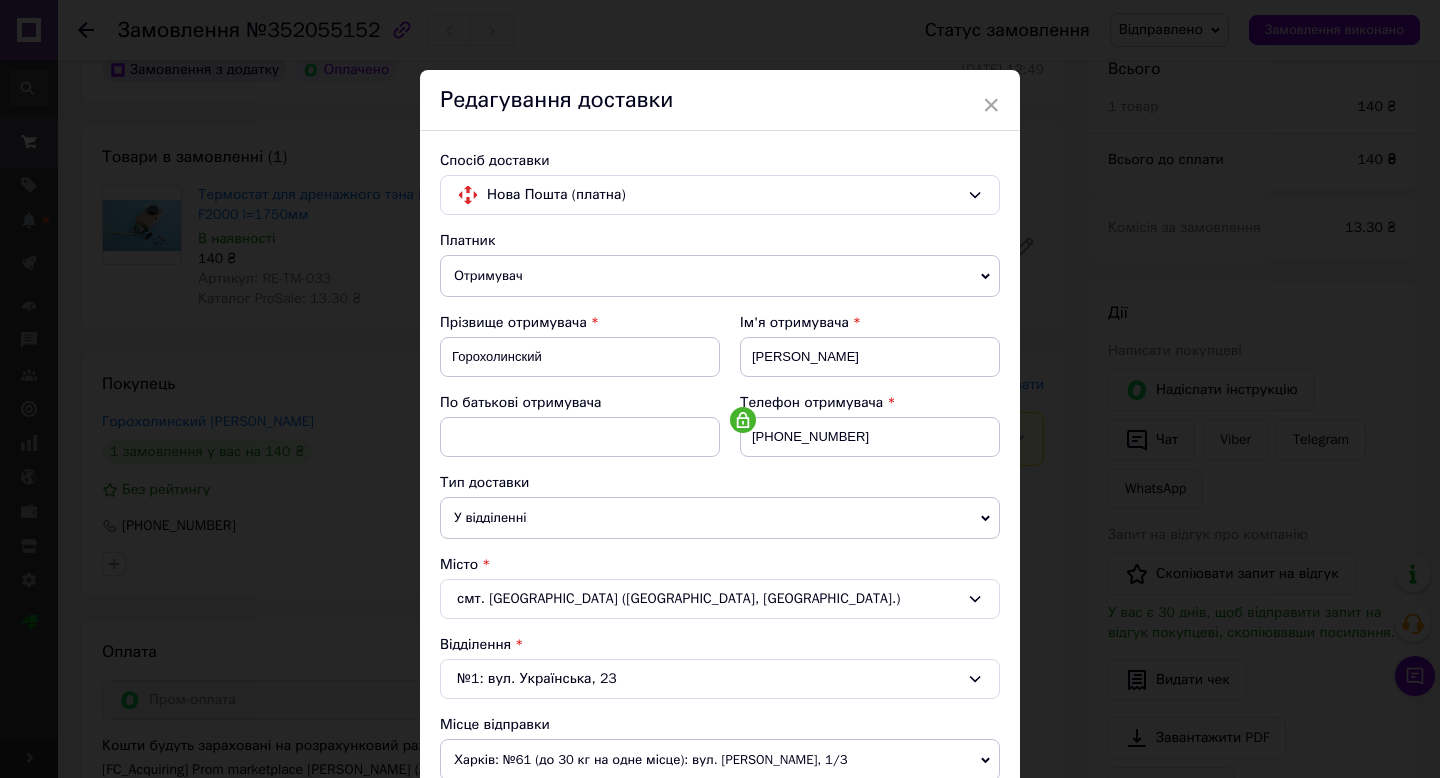 scroll, scrollTop: 570, scrollLeft: 0, axis: vertical 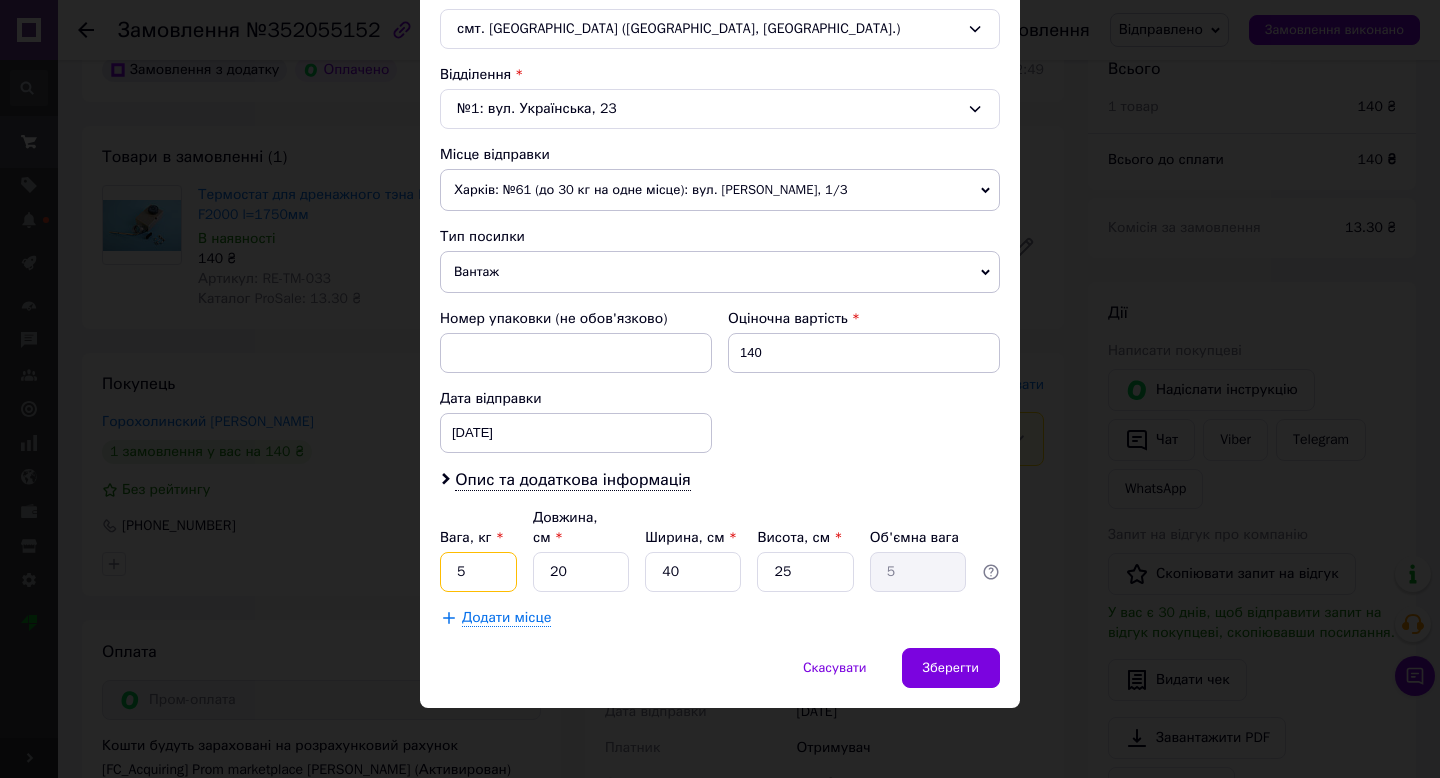 click on "5" at bounding box center [478, 572] 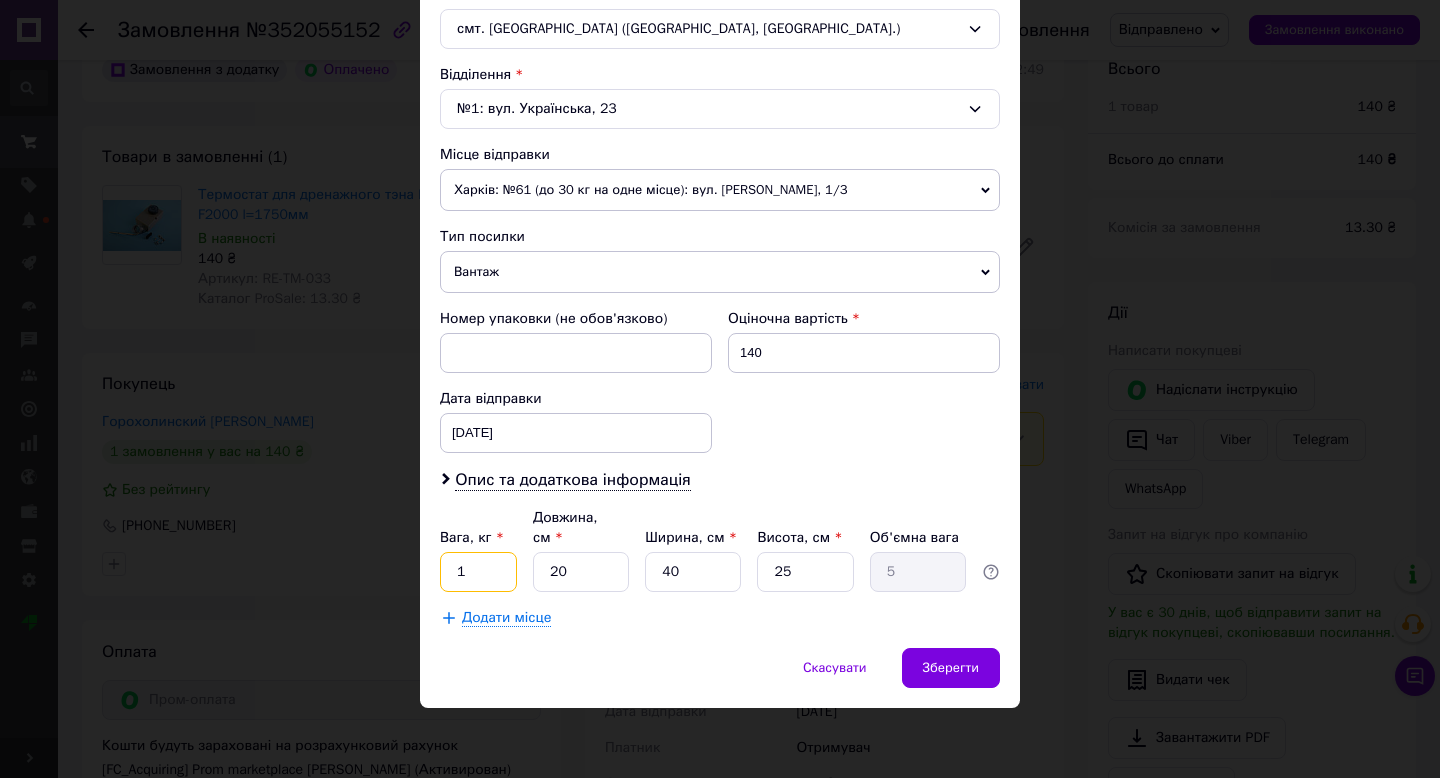 type on "1" 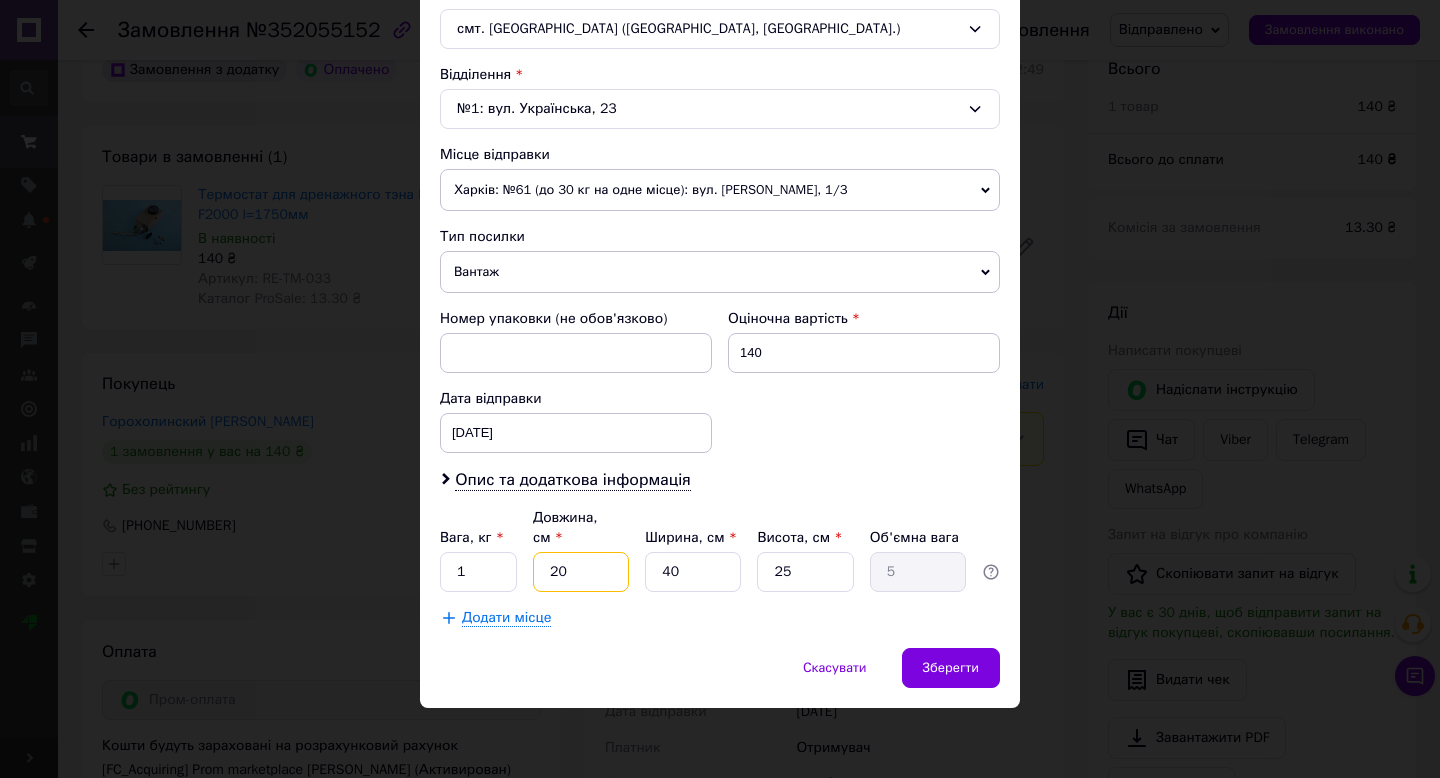 type on "2" 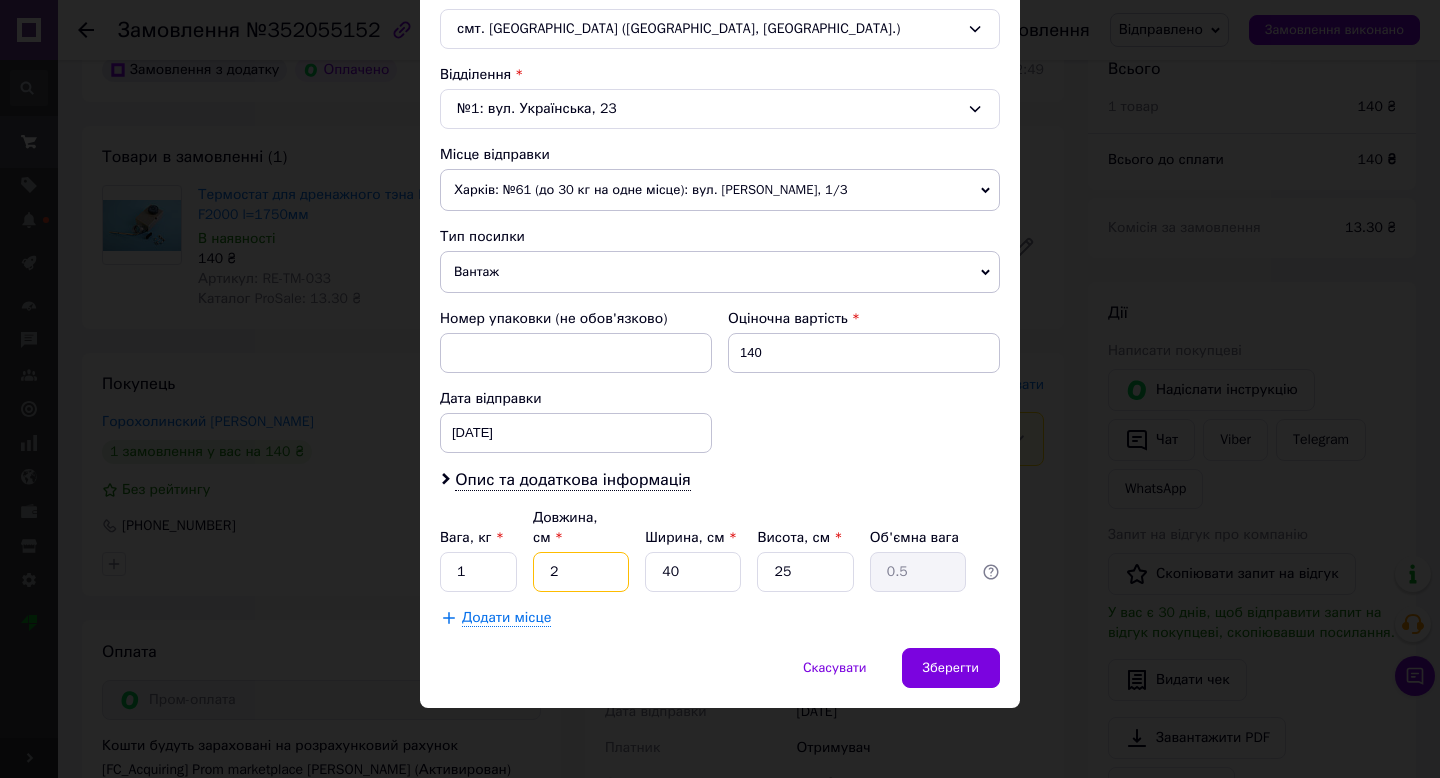 type on "20" 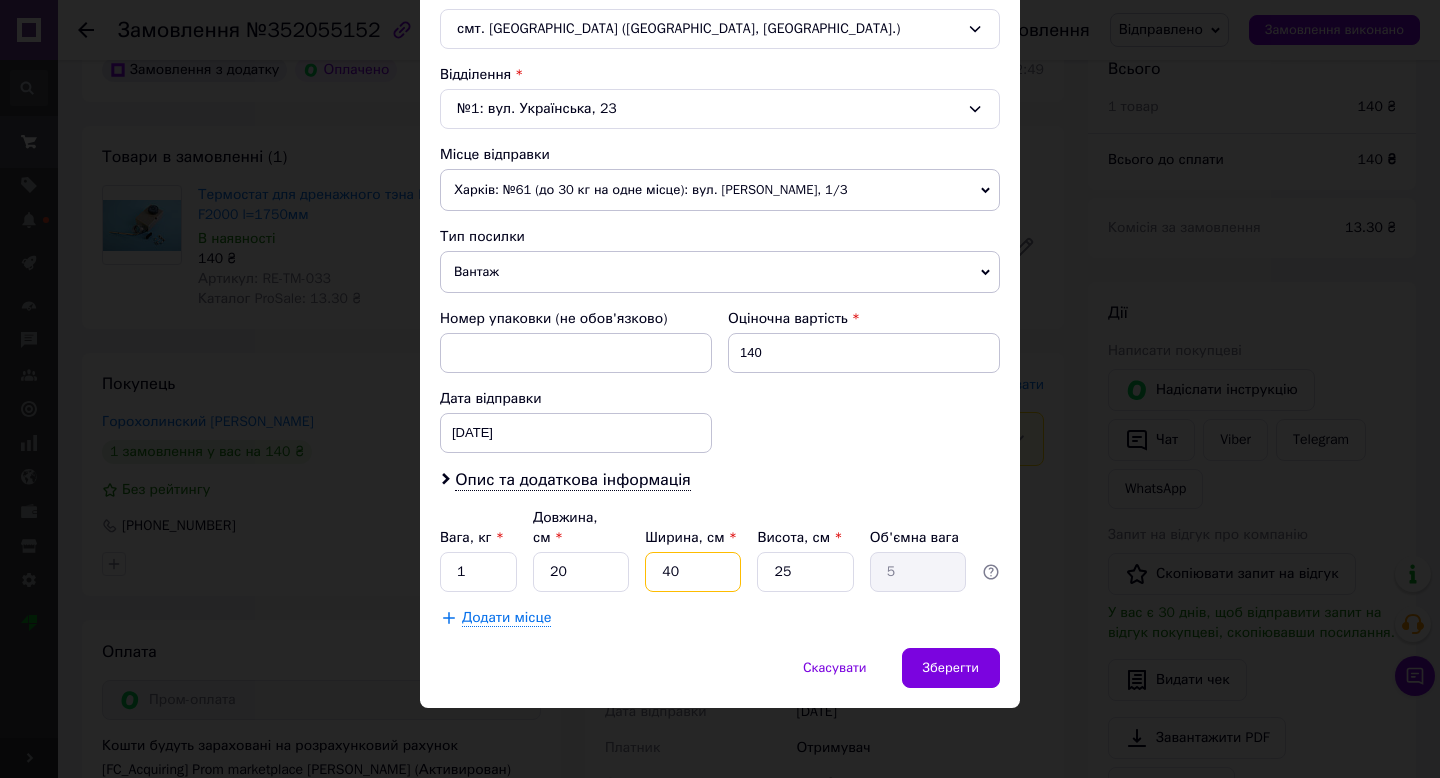 type on "2" 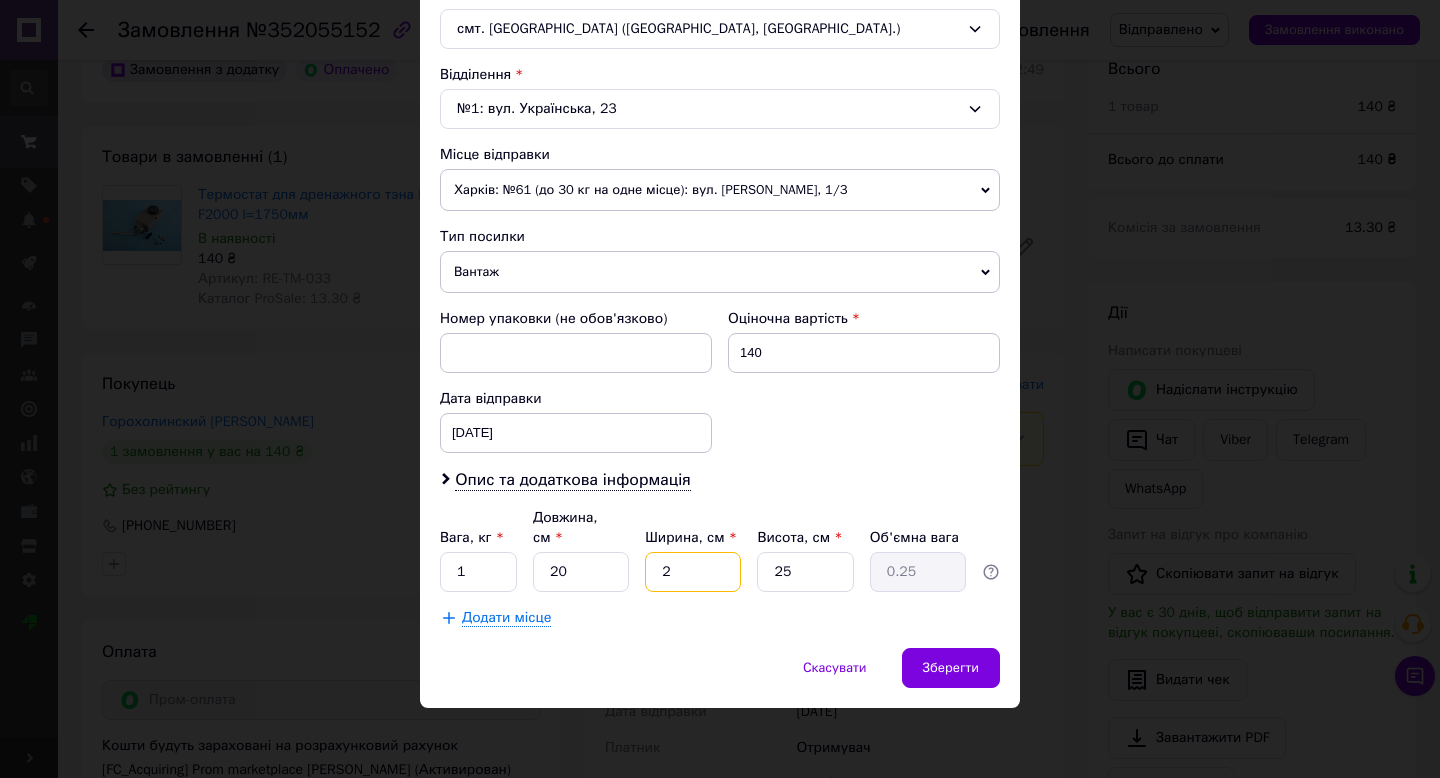 type on "2" 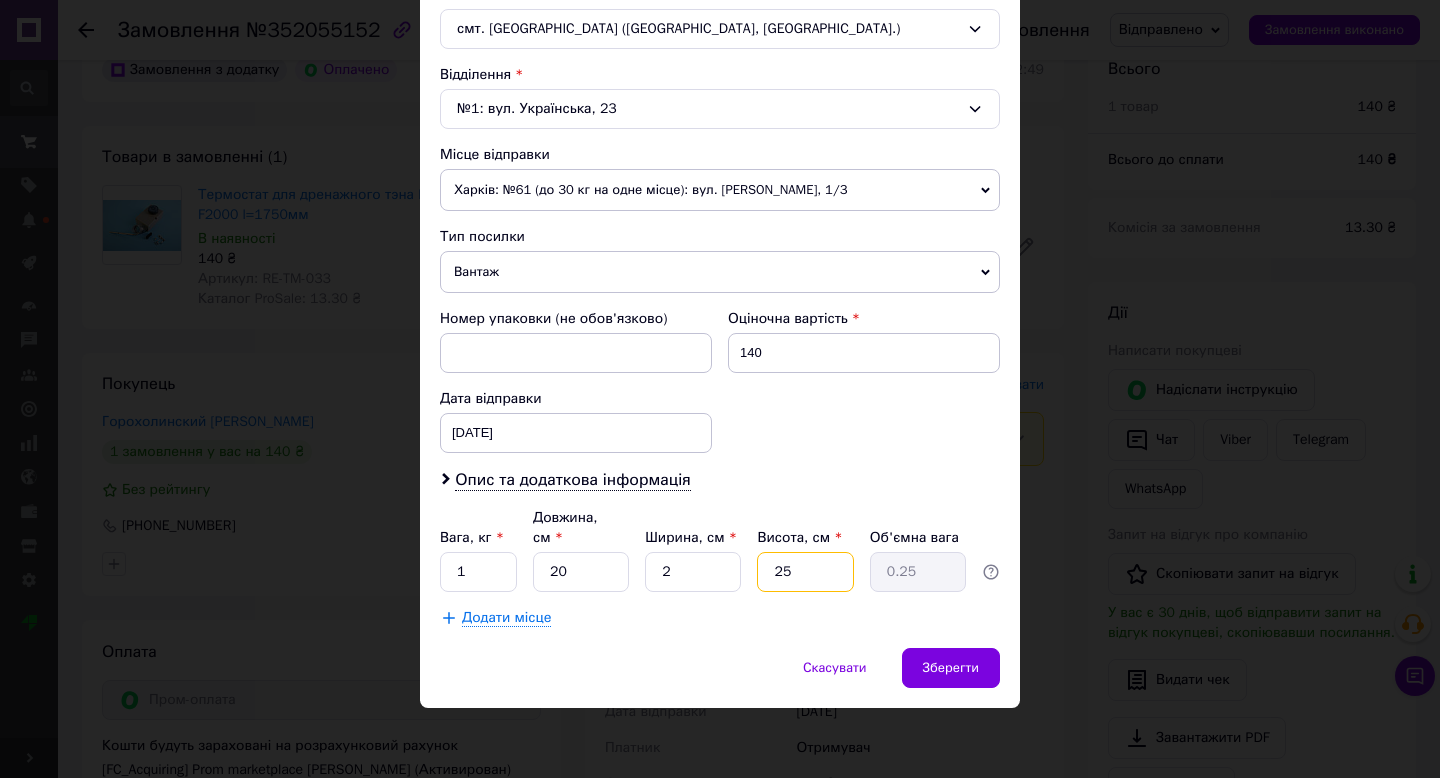 type on "1" 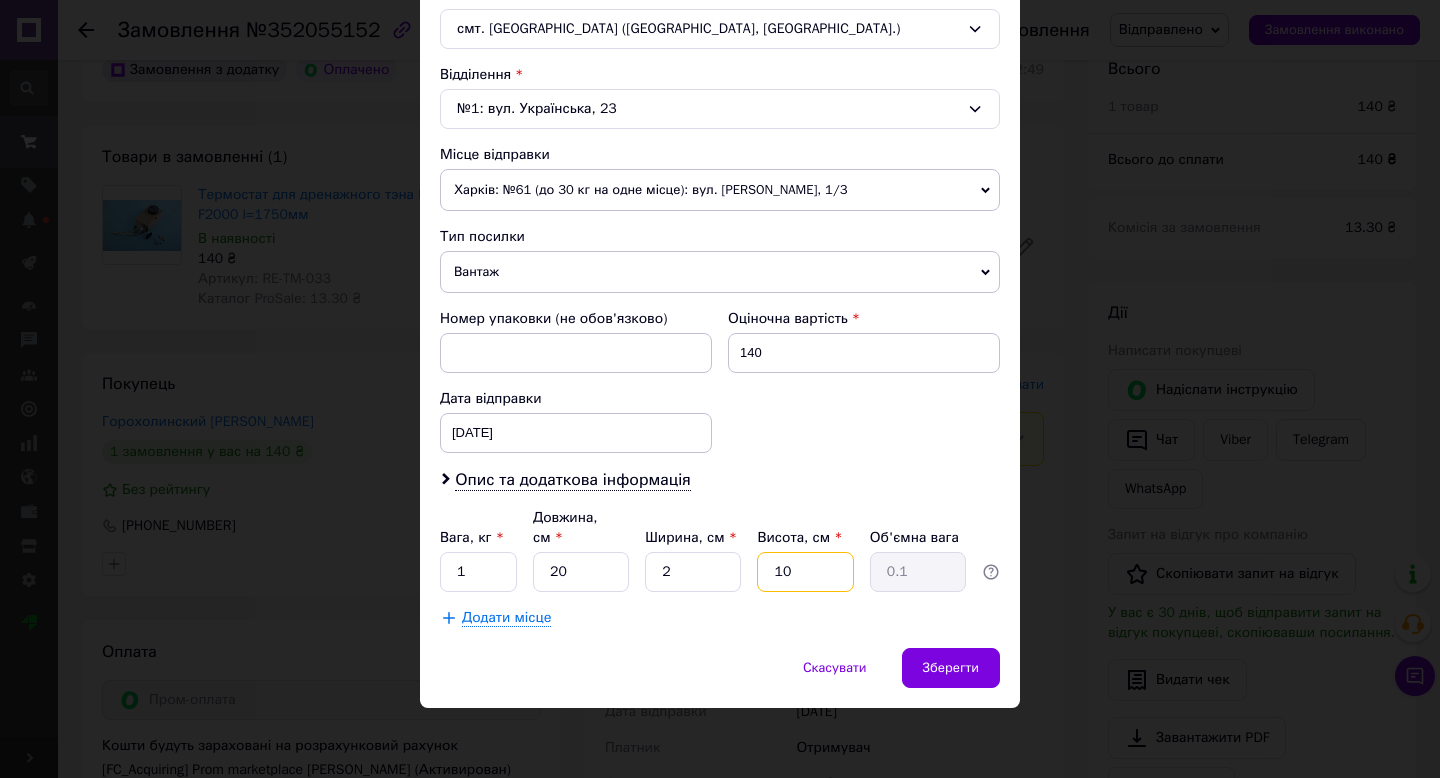 type on "10" 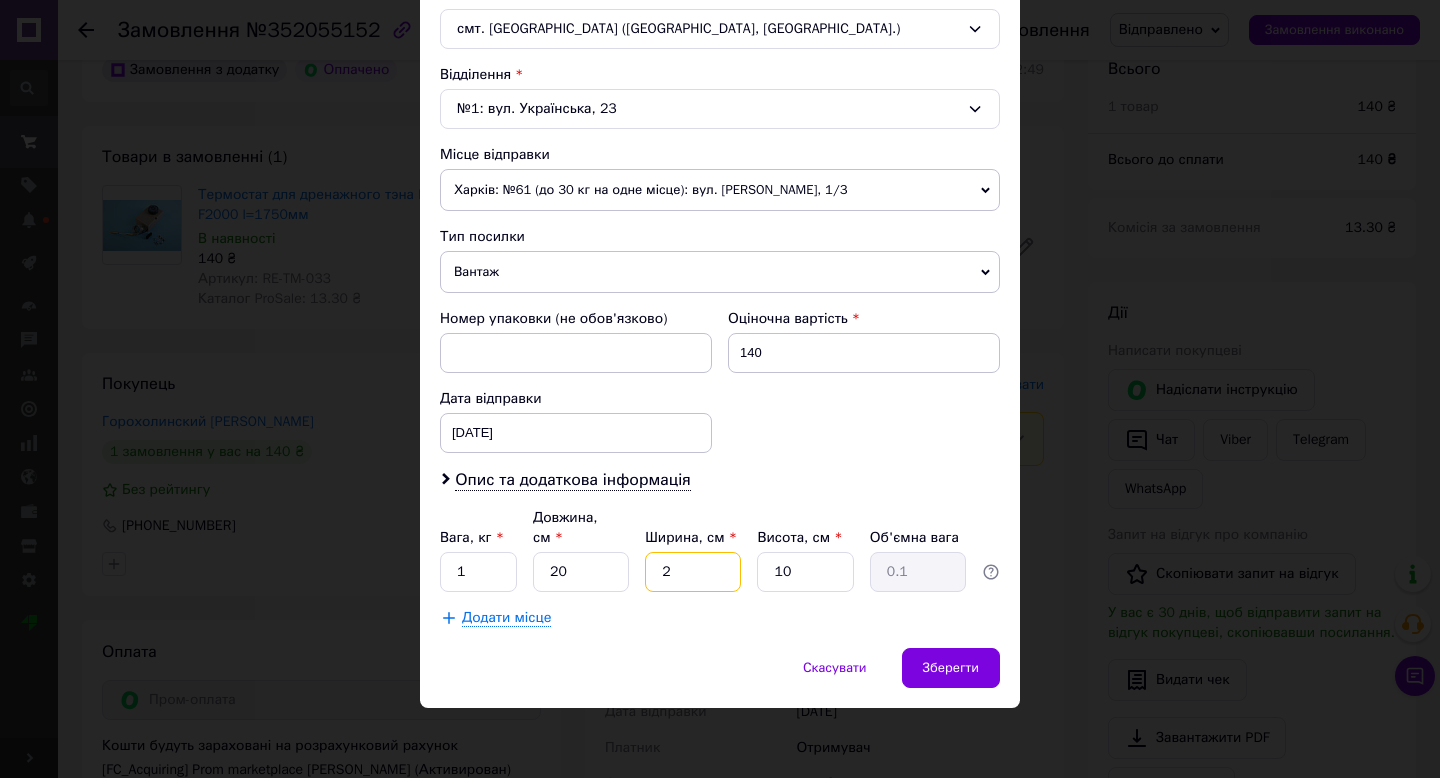 click on "2" at bounding box center [693, 572] 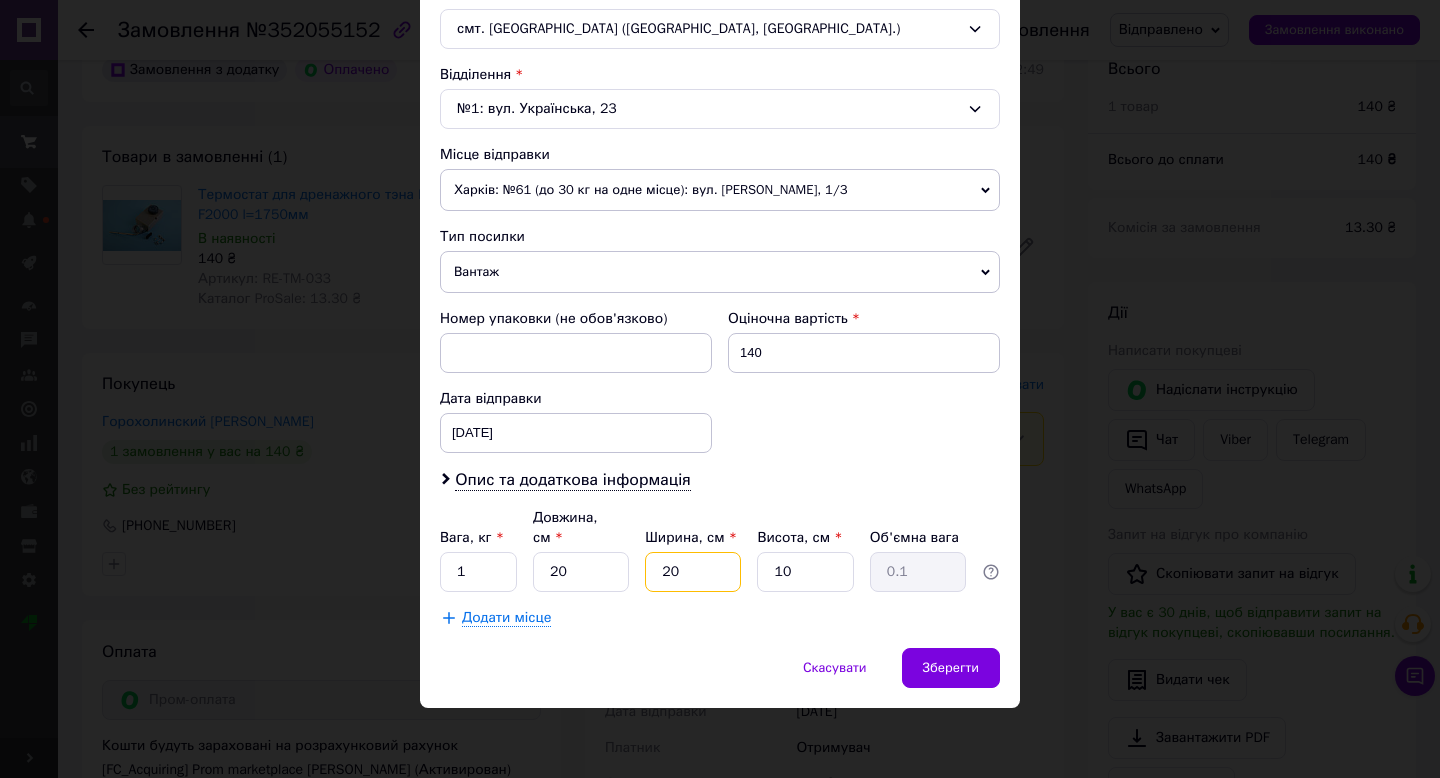 type on "1" 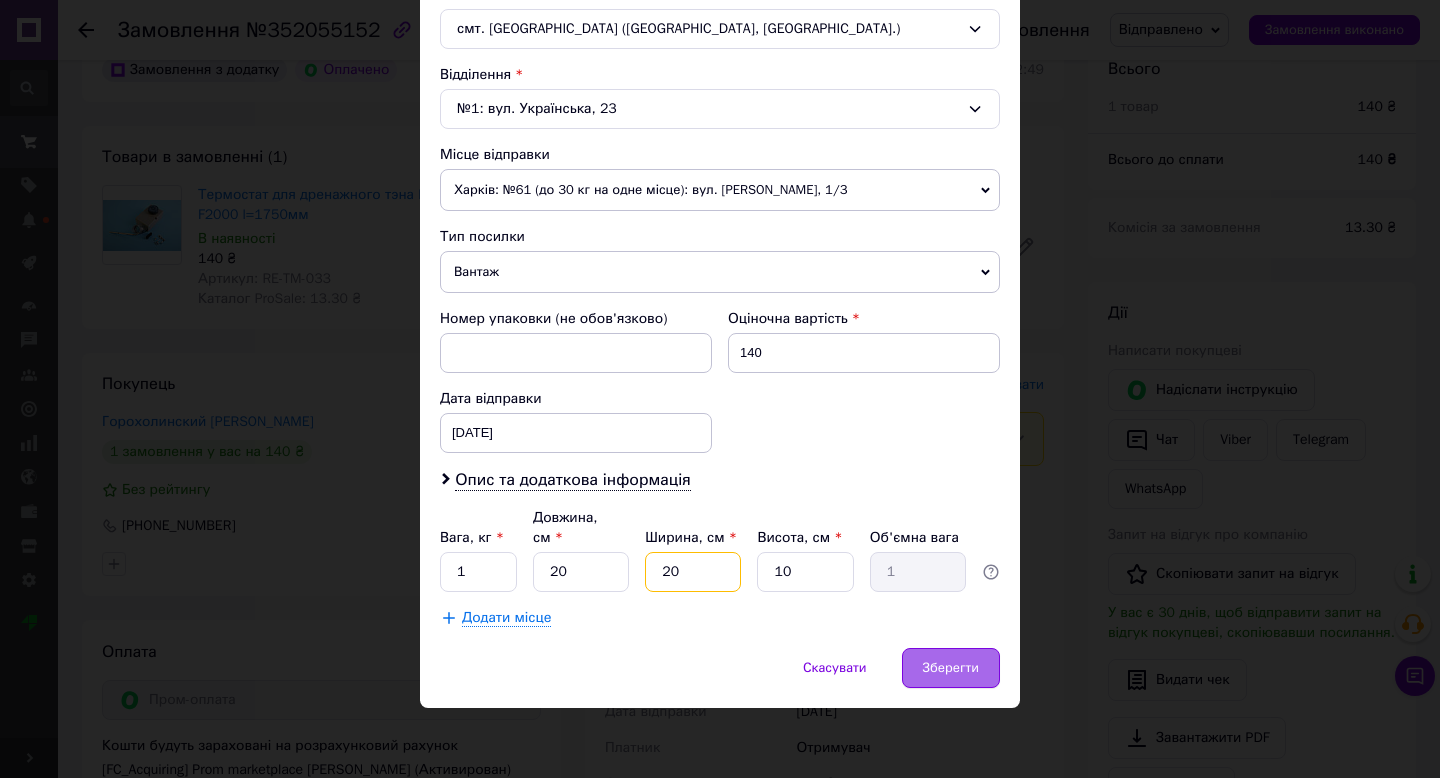 type on "20" 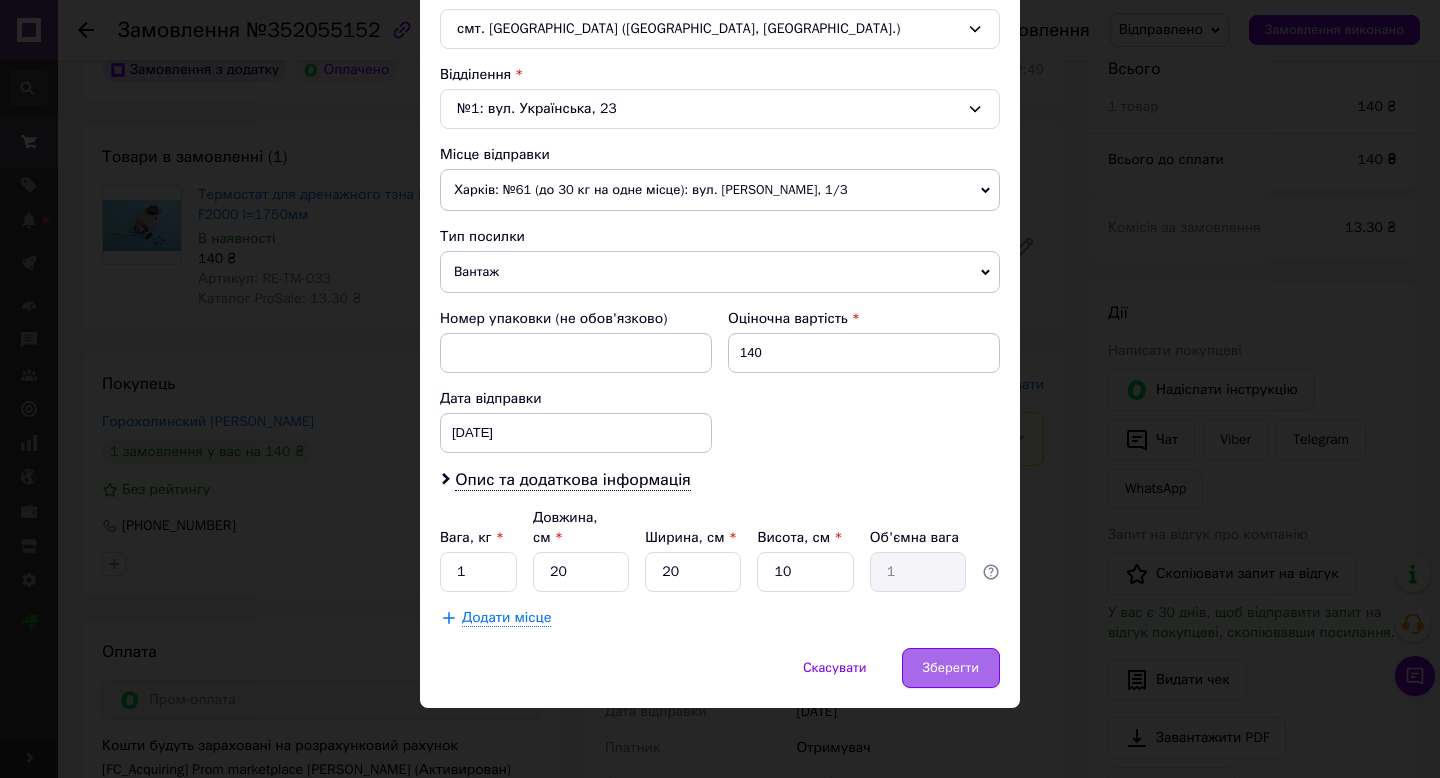 click on "Зберегти" at bounding box center (951, 668) 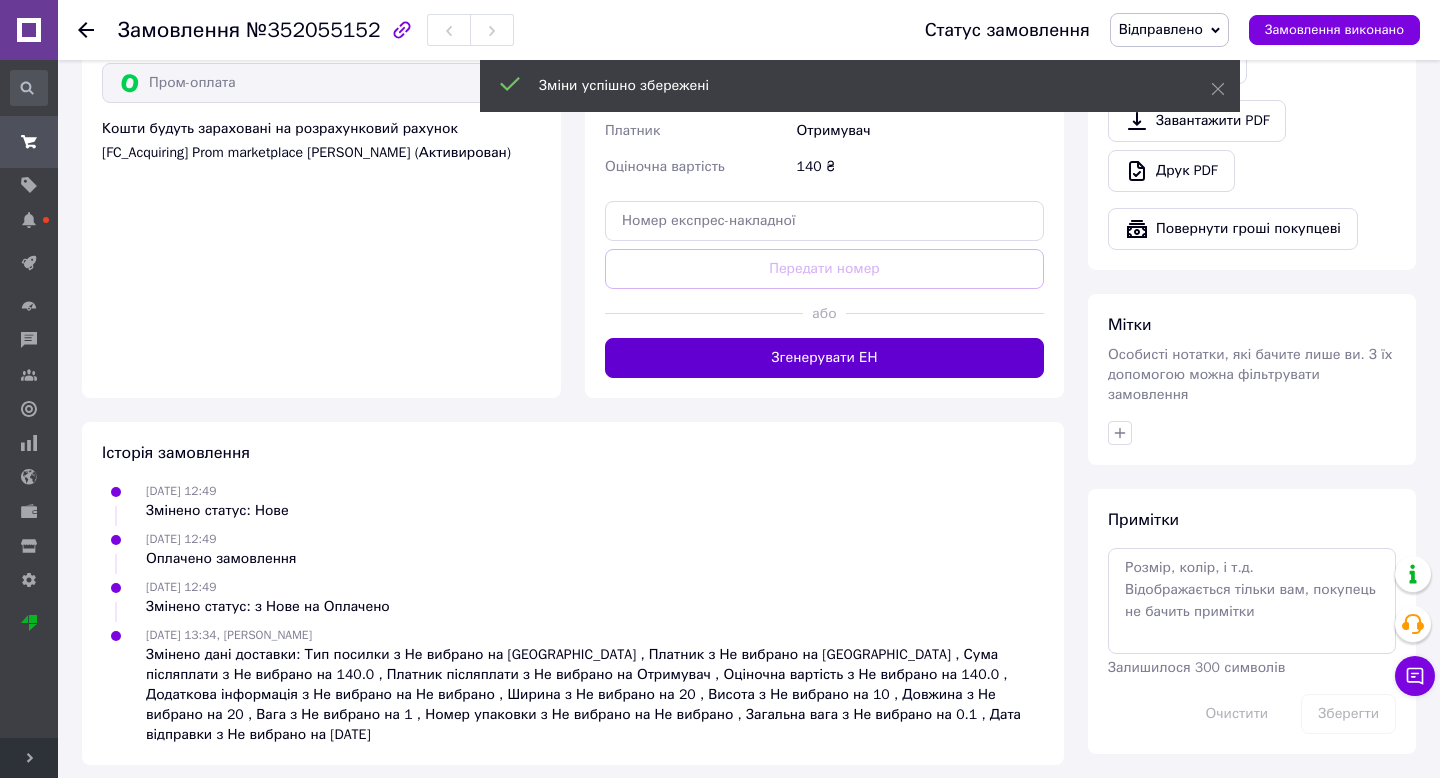 click on "Згенерувати ЕН" at bounding box center [824, 358] 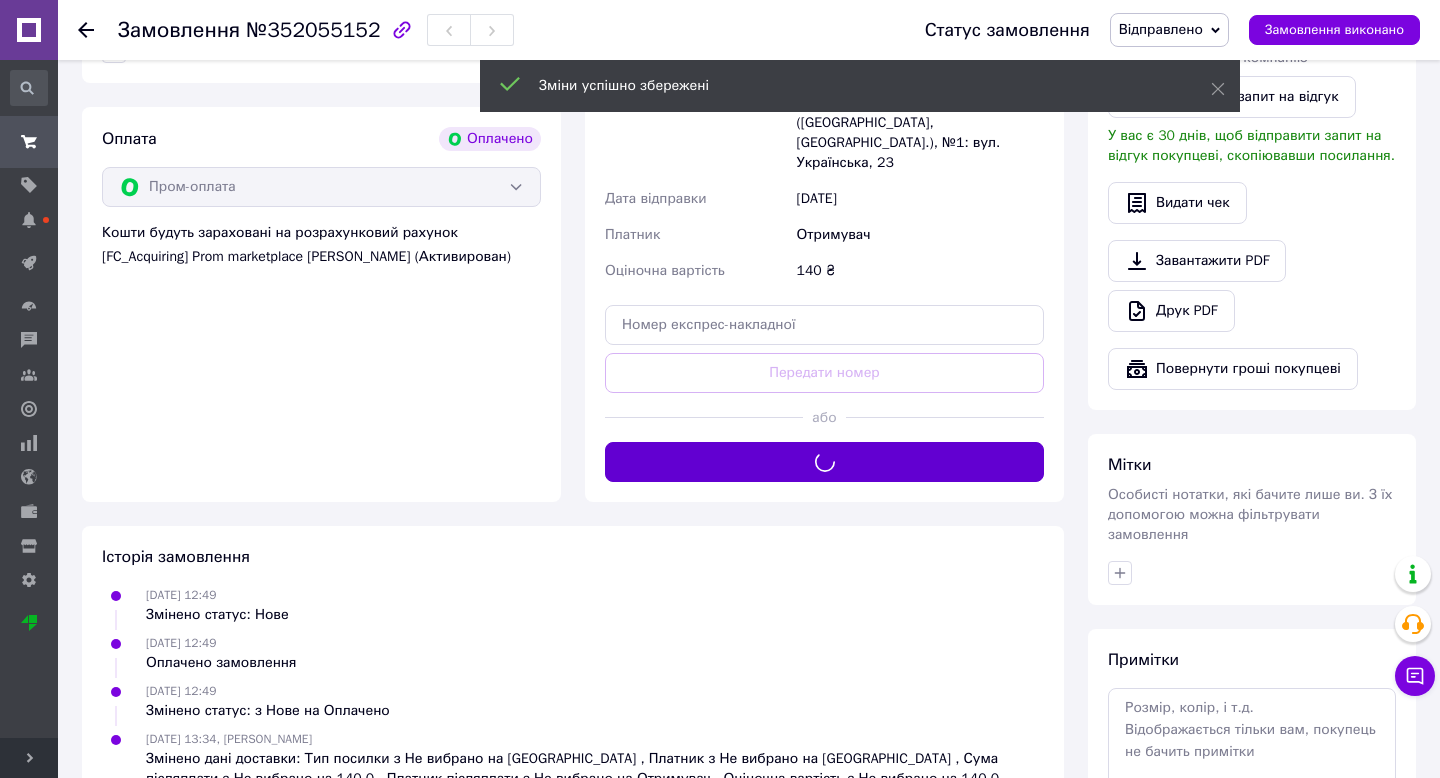 scroll, scrollTop: 271, scrollLeft: 0, axis: vertical 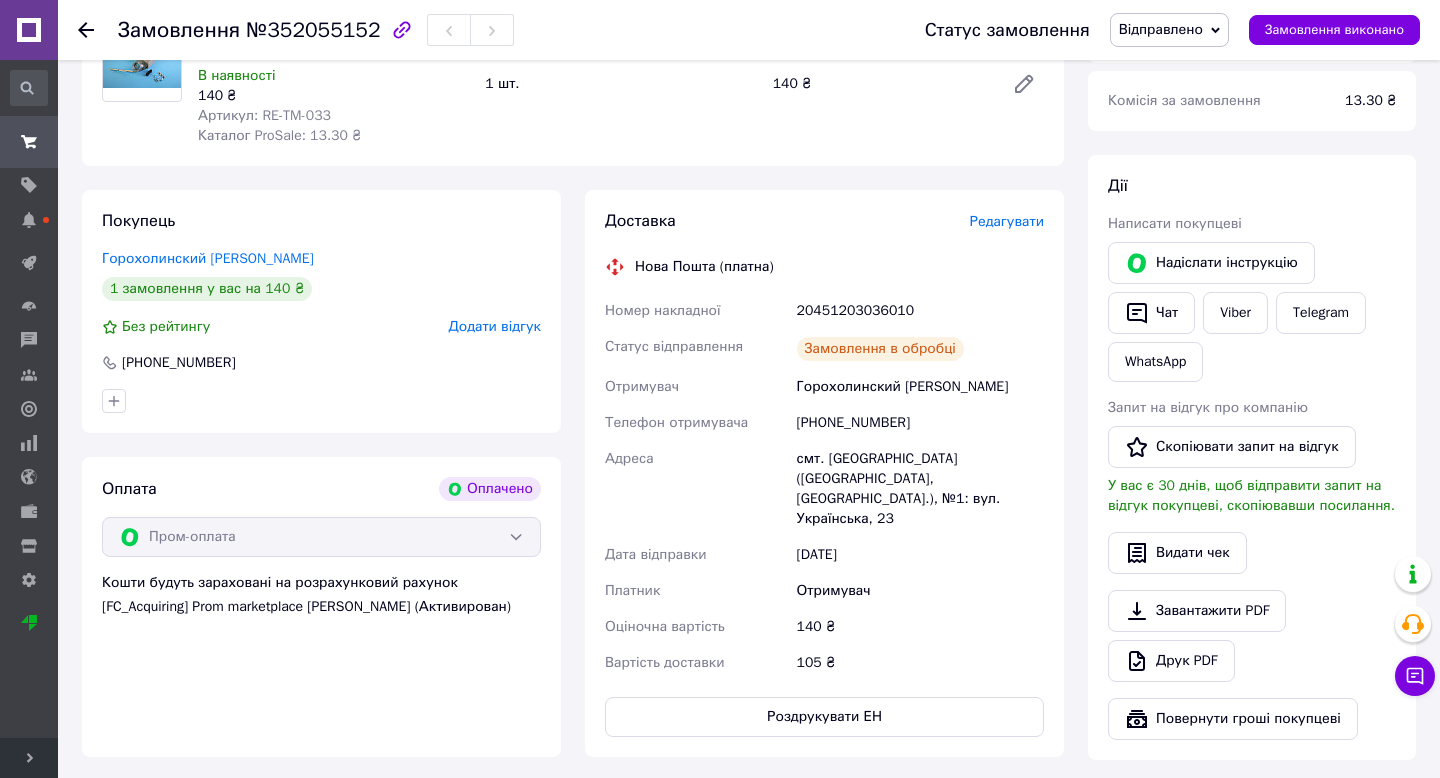 click on "20451203036010" at bounding box center (920, 311) 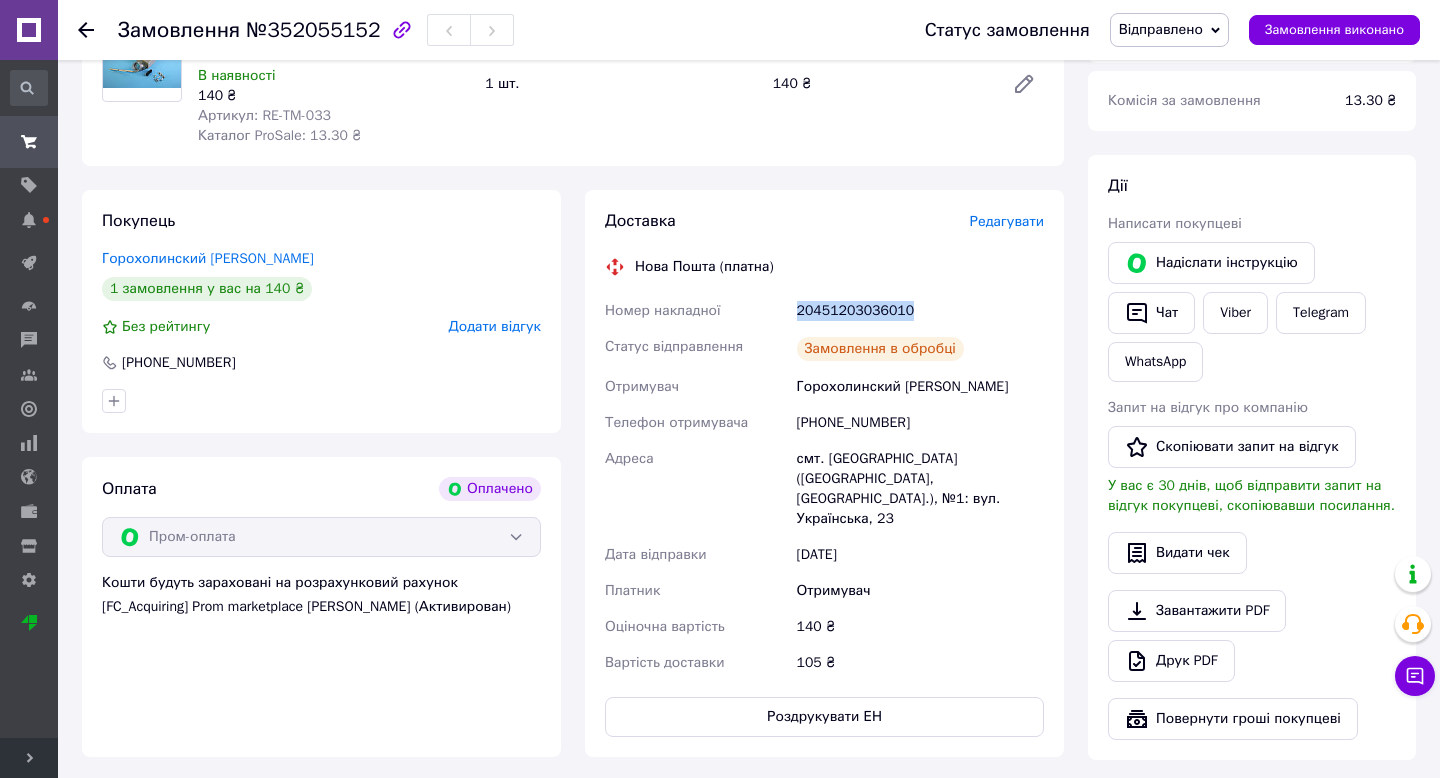 click on "20451203036010" at bounding box center (920, 311) 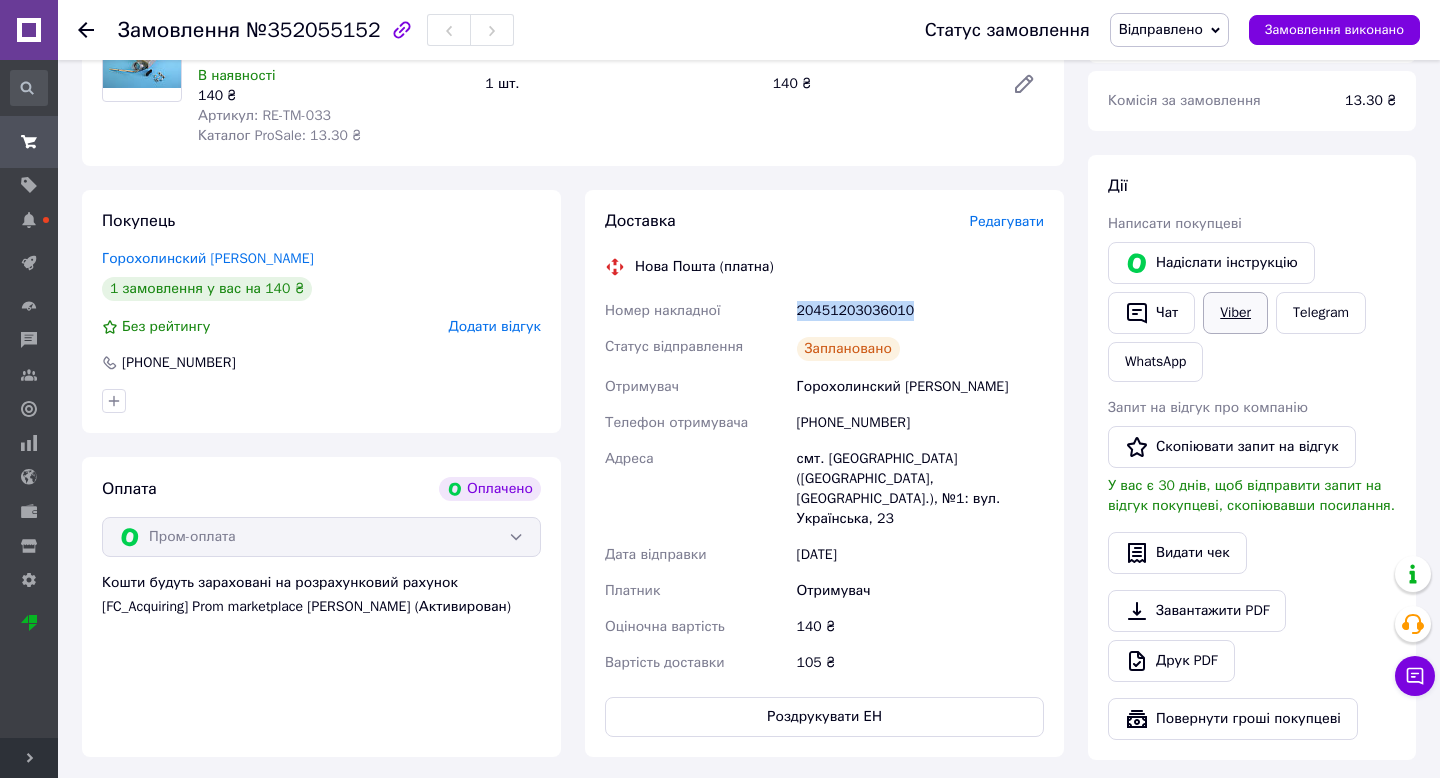 click on "Viber" at bounding box center (1235, 313) 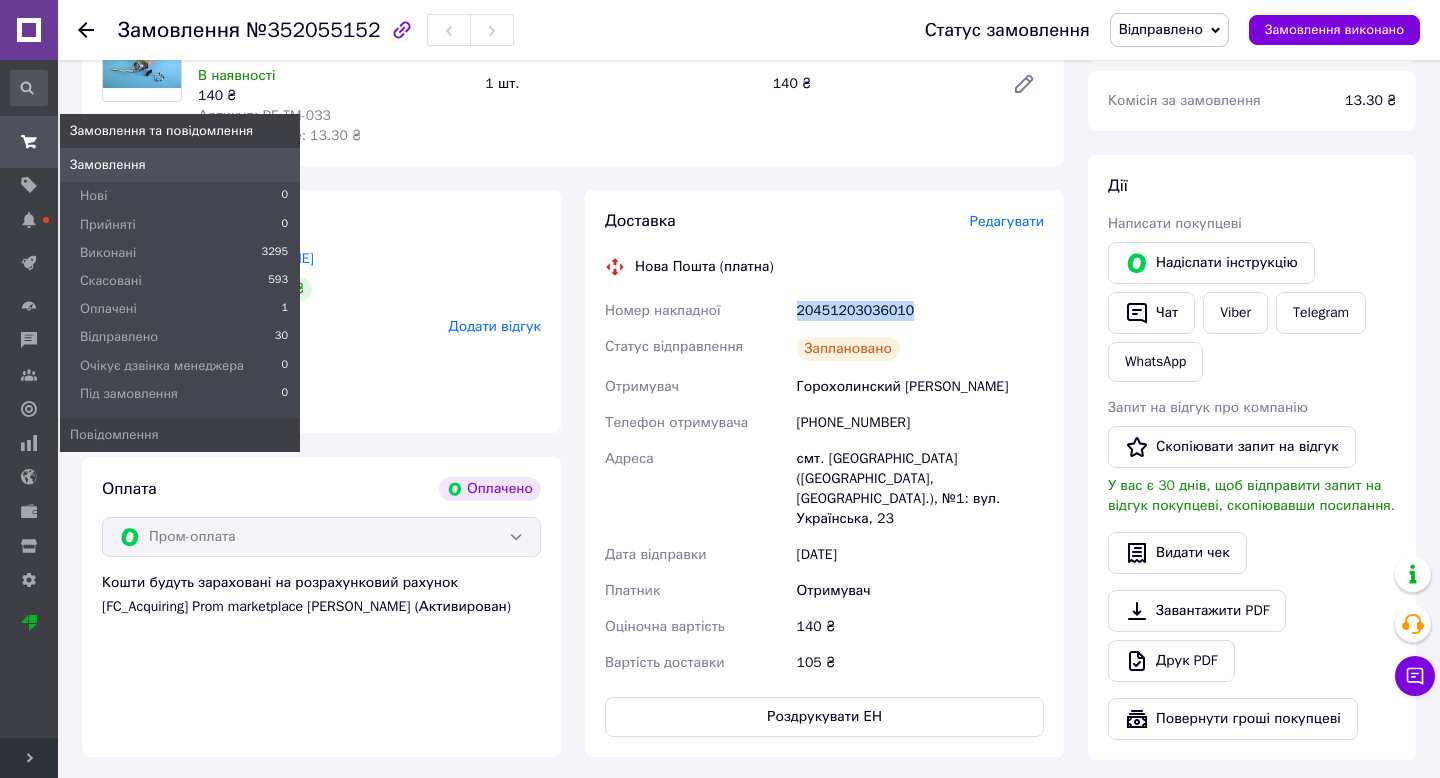 click at bounding box center (29, 142) 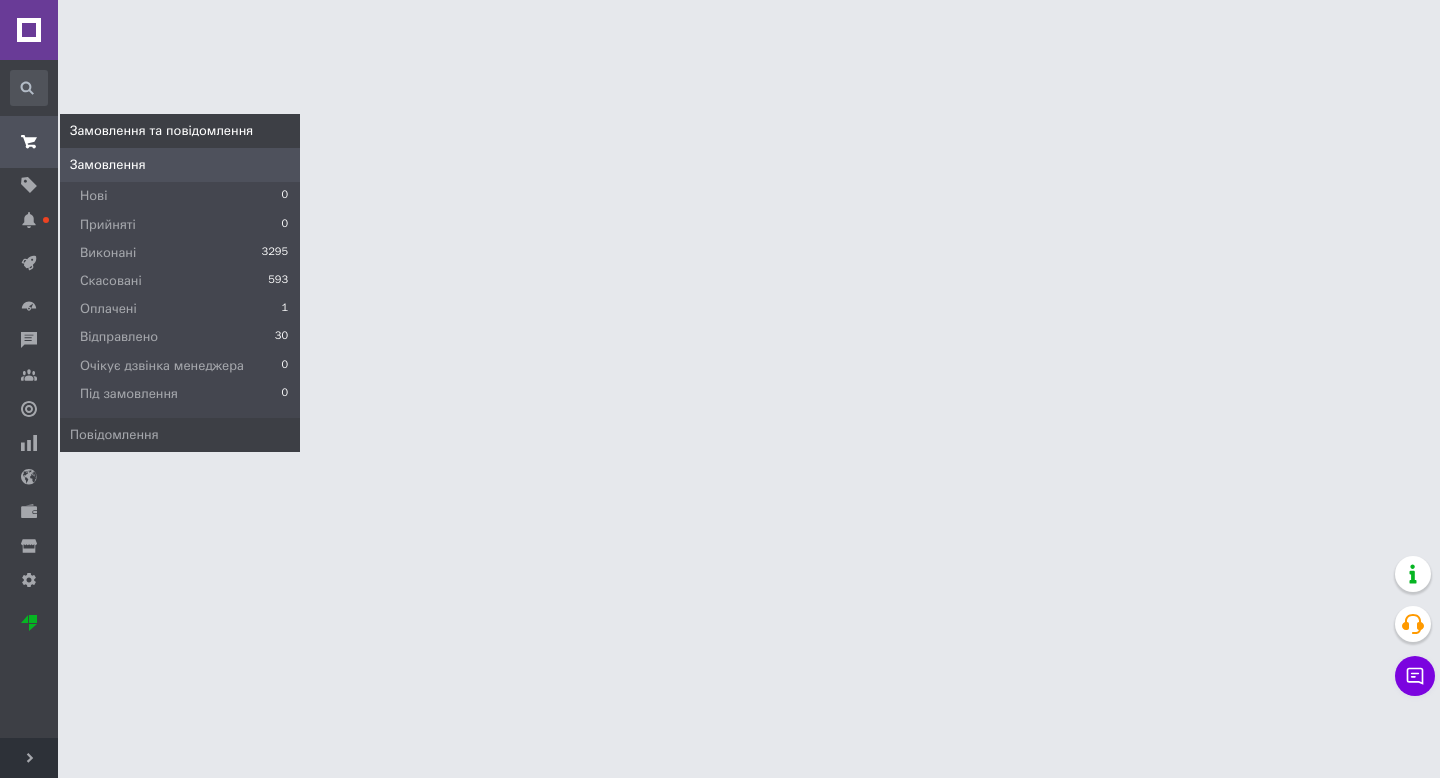 scroll, scrollTop: 0, scrollLeft: 0, axis: both 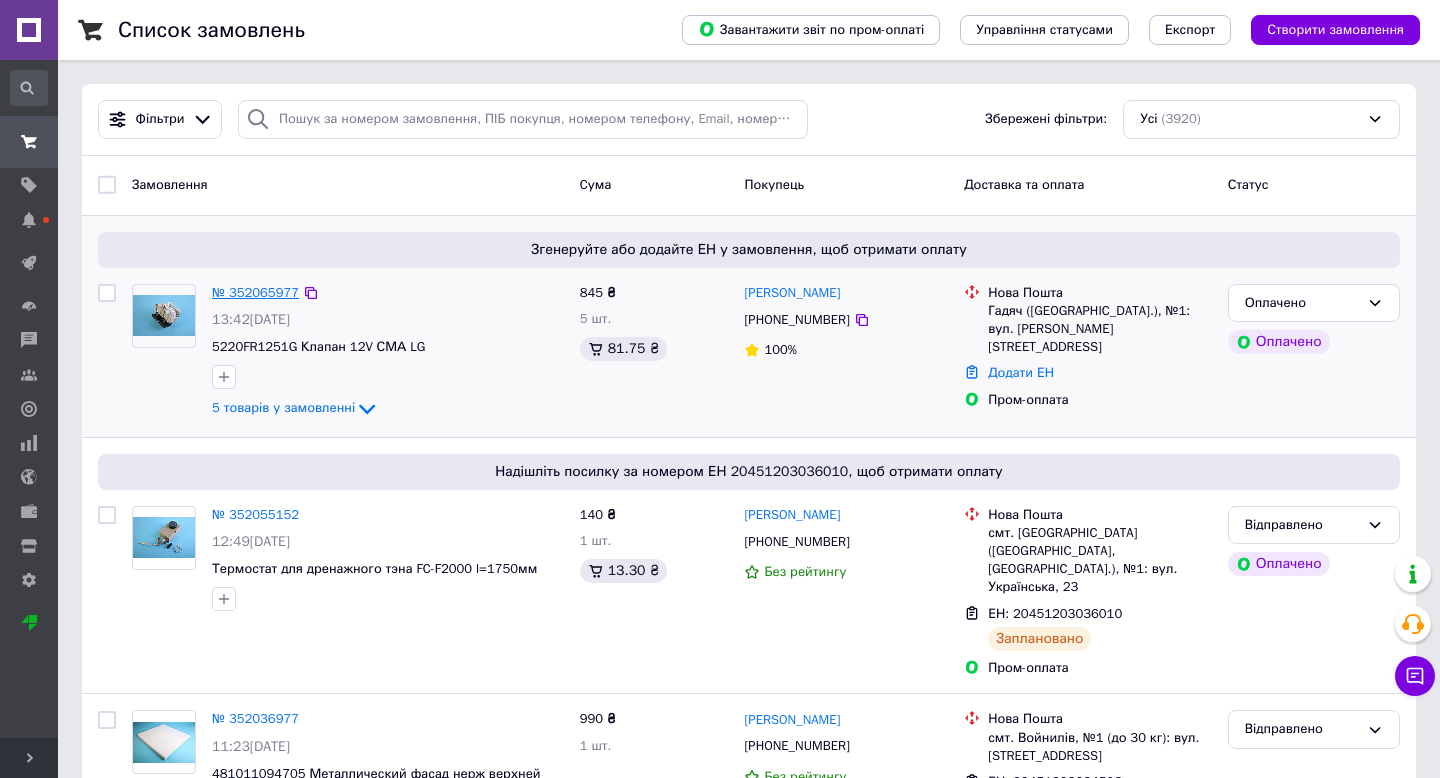 click on "№ 352065977" at bounding box center [255, 292] 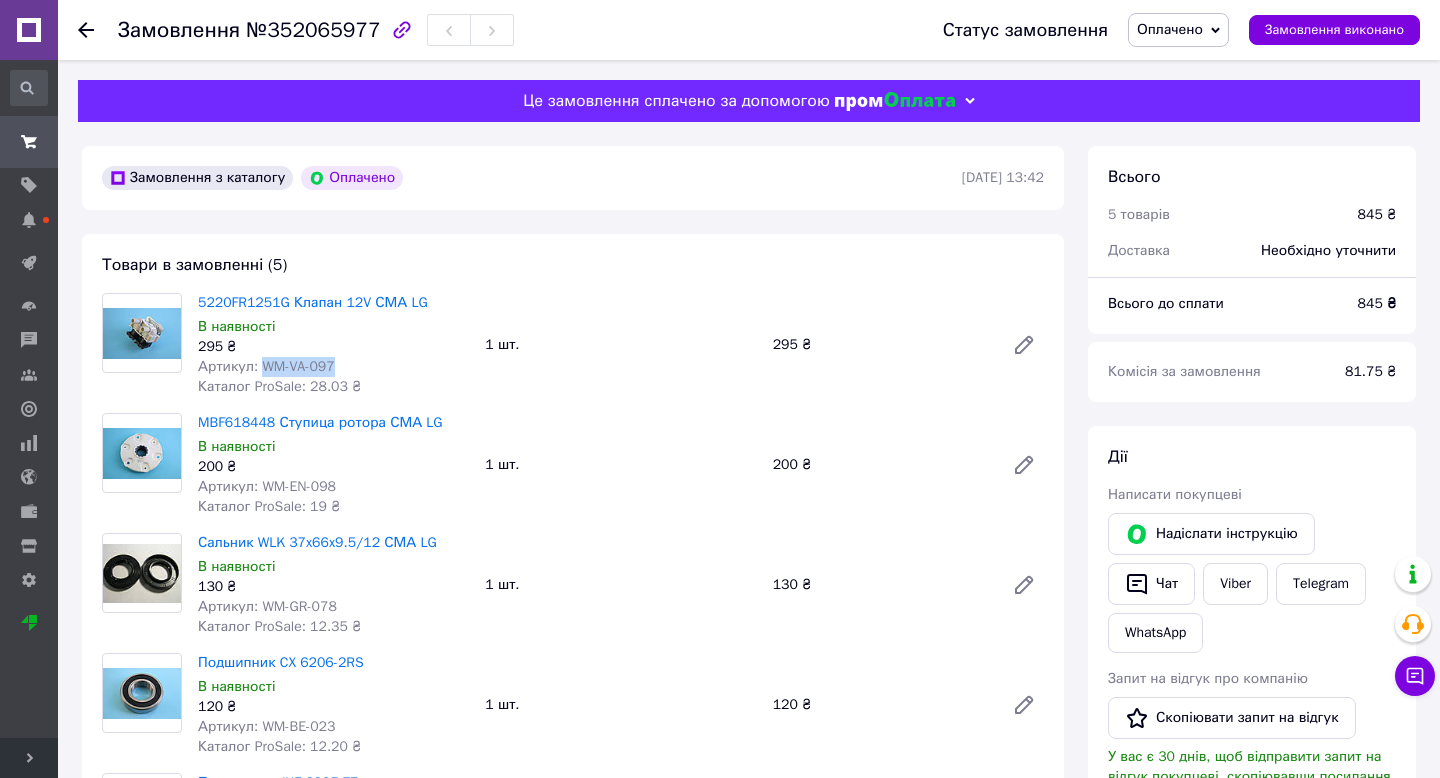 copy on "WM-VA-097" 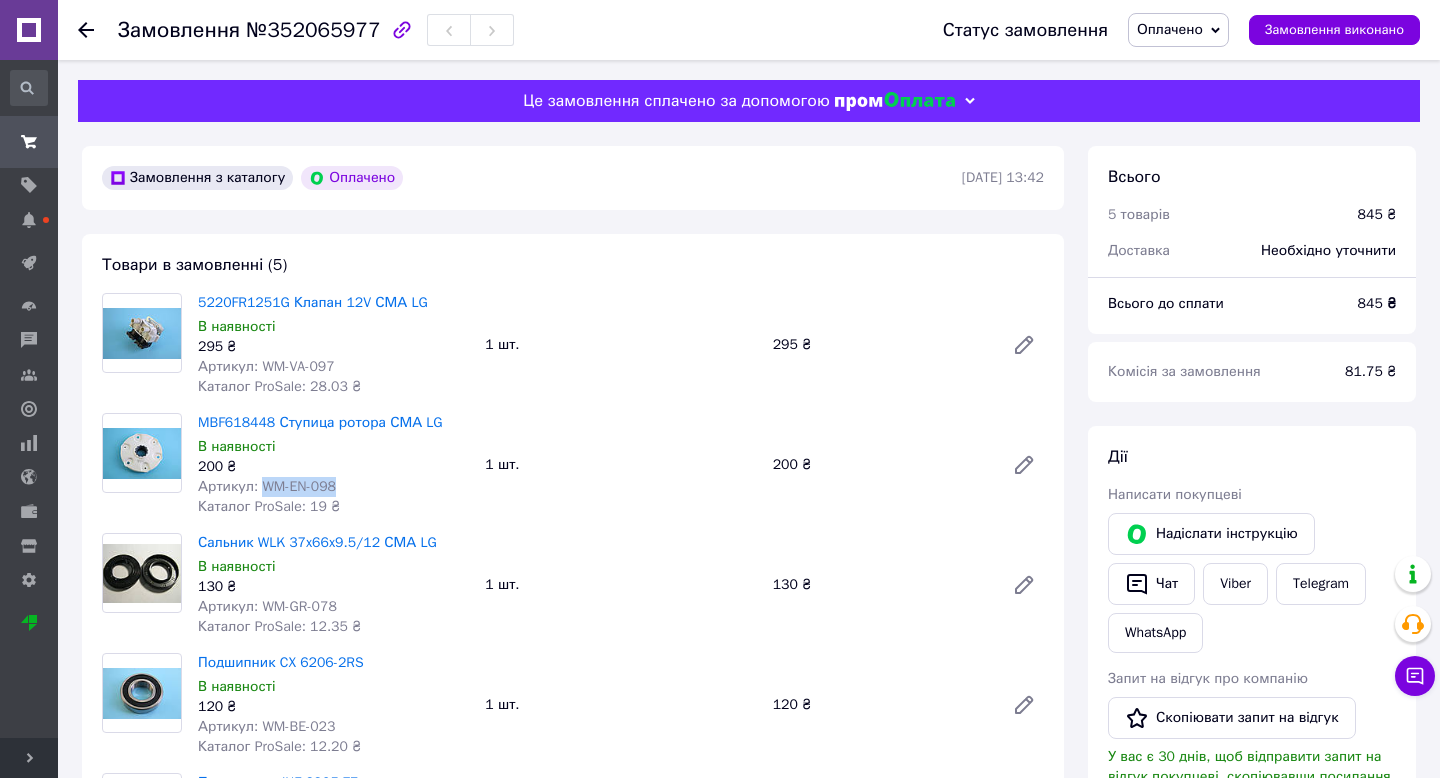 drag, startPoint x: 263, startPoint y: 487, endPoint x: 366, endPoint y: 489, distance: 103.01942 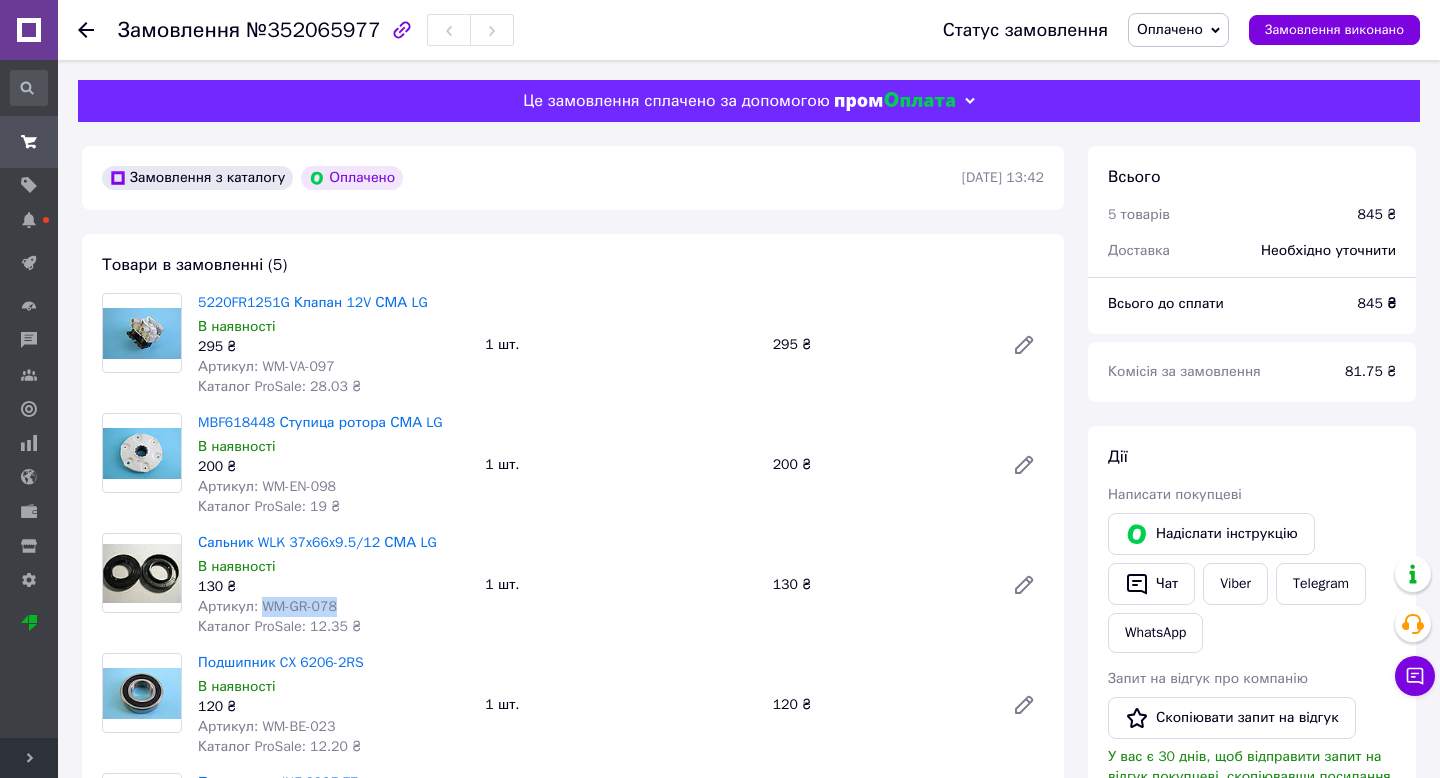 drag, startPoint x: 263, startPoint y: 607, endPoint x: 366, endPoint y: 608, distance: 103.00485 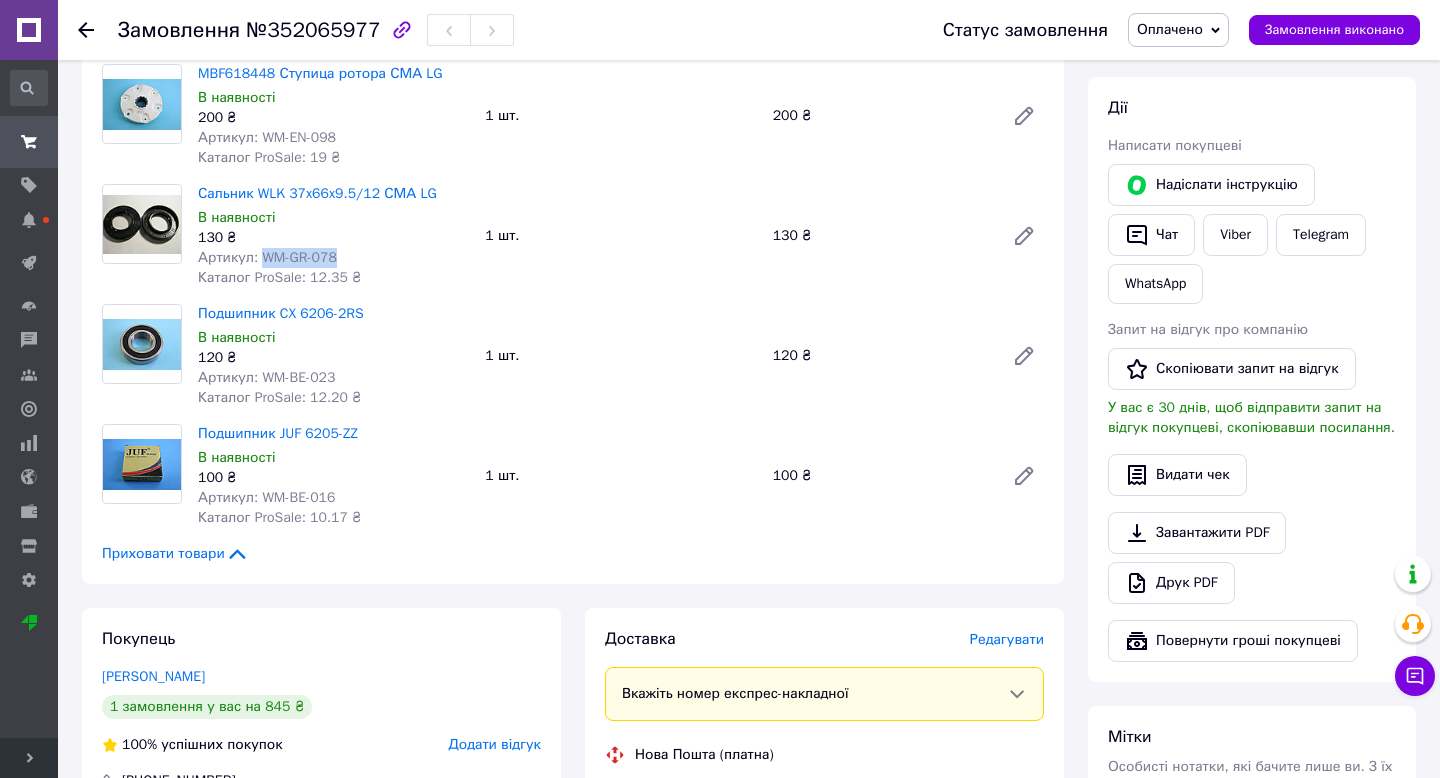 scroll, scrollTop: 378, scrollLeft: 0, axis: vertical 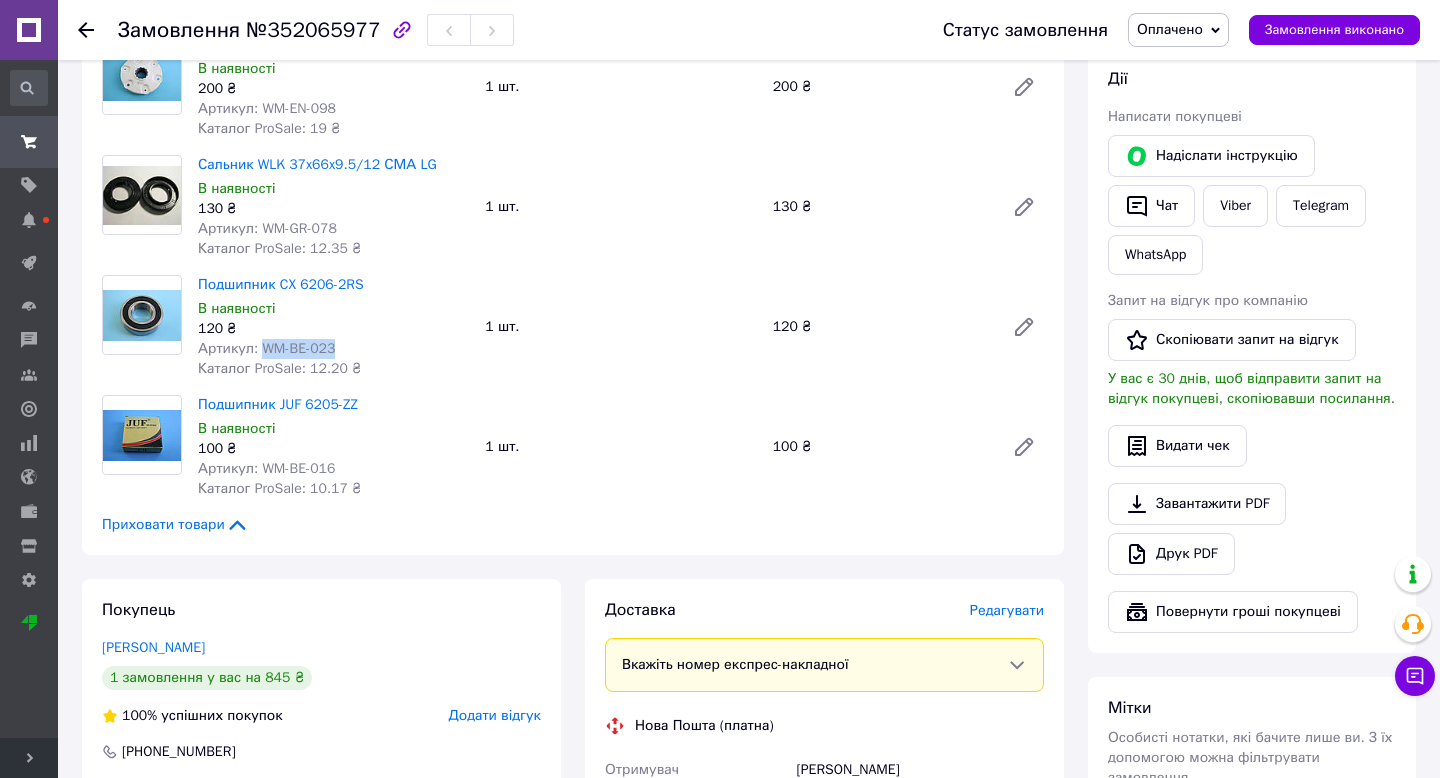 drag, startPoint x: 263, startPoint y: 348, endPoint x: 354, endPoint y: 349, distance: 91.00549 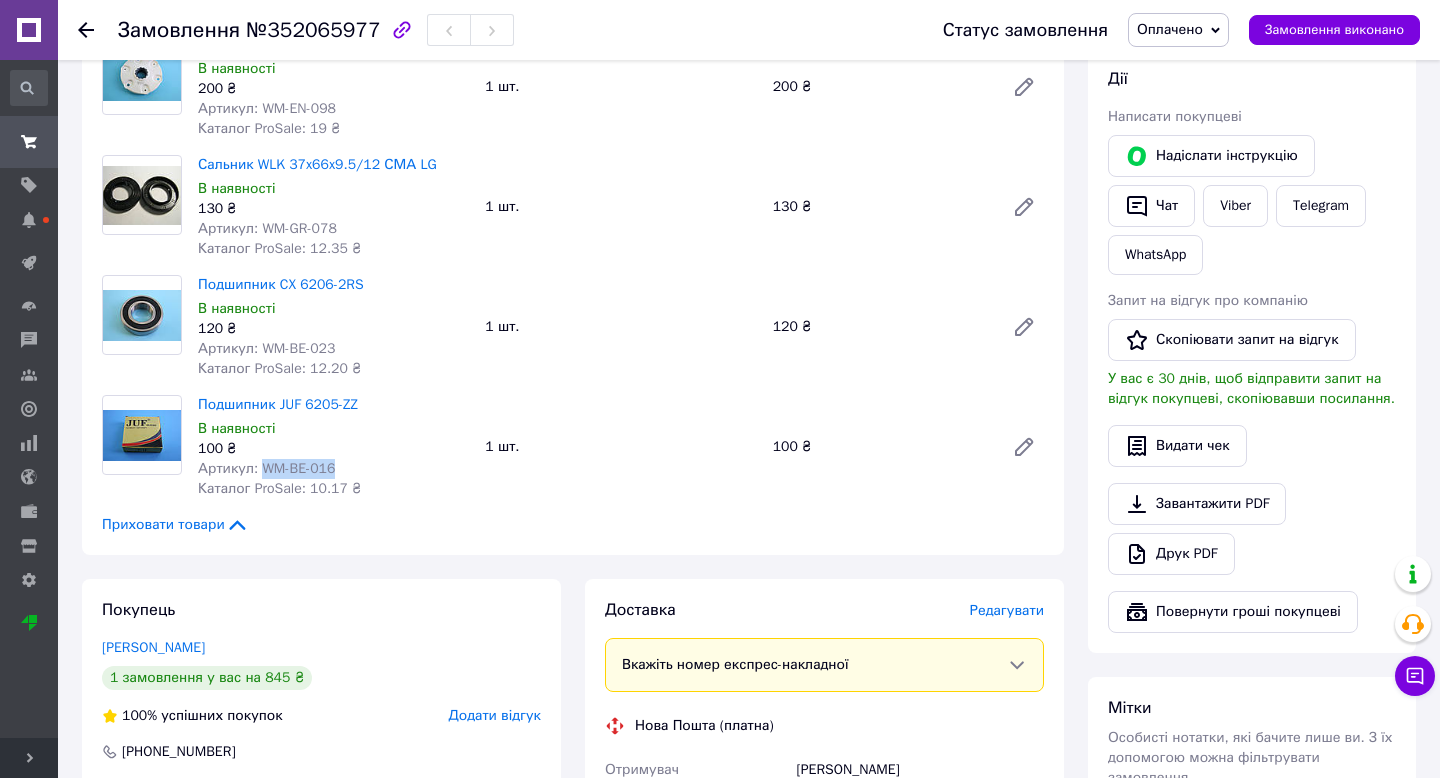 drag, startPoint x: 265, startPoint y: 468, endPoint x: 355, endPoint y: 469, distance: 90.005554 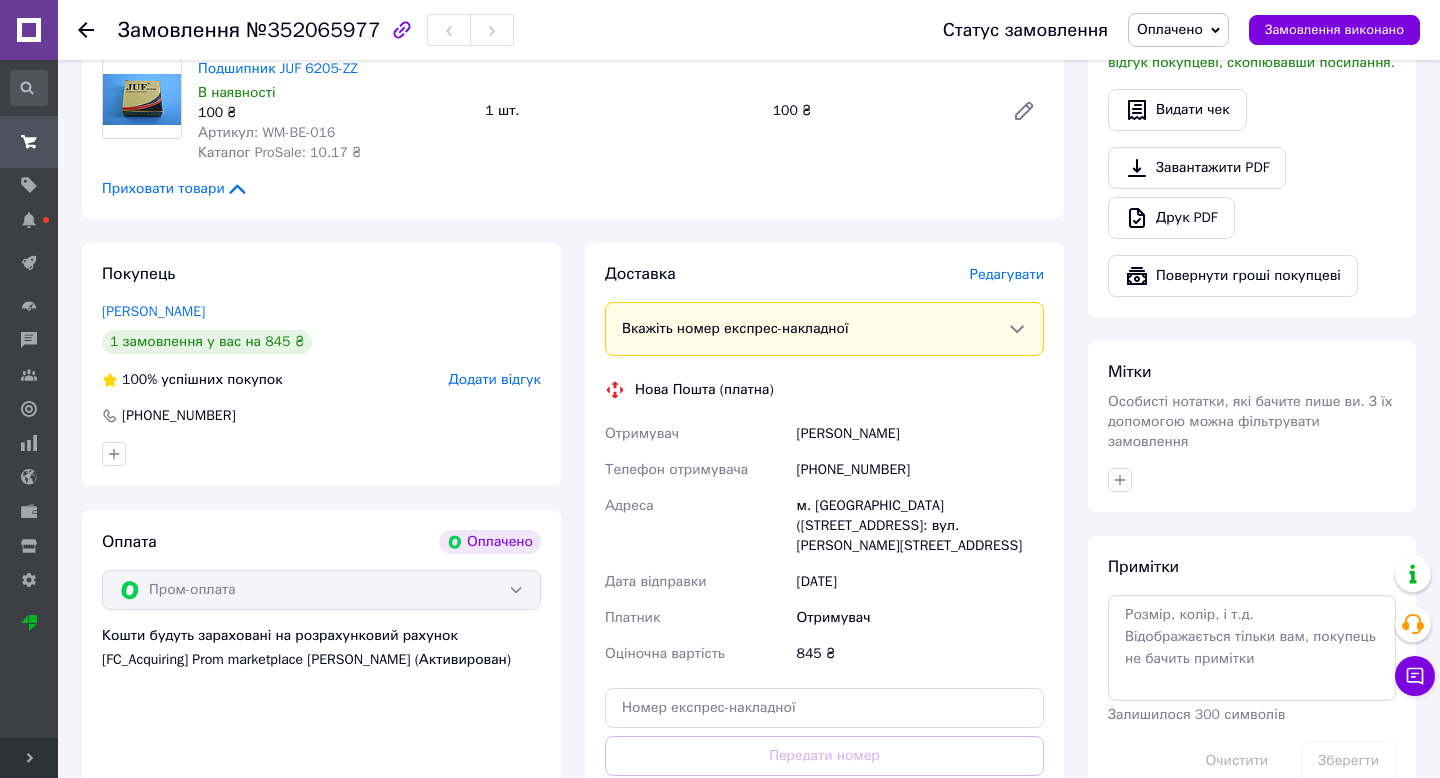 drag, startPoint x: 793, startPoint y: 444, endPoint x: 939, endPoint y: 444, distance: 146 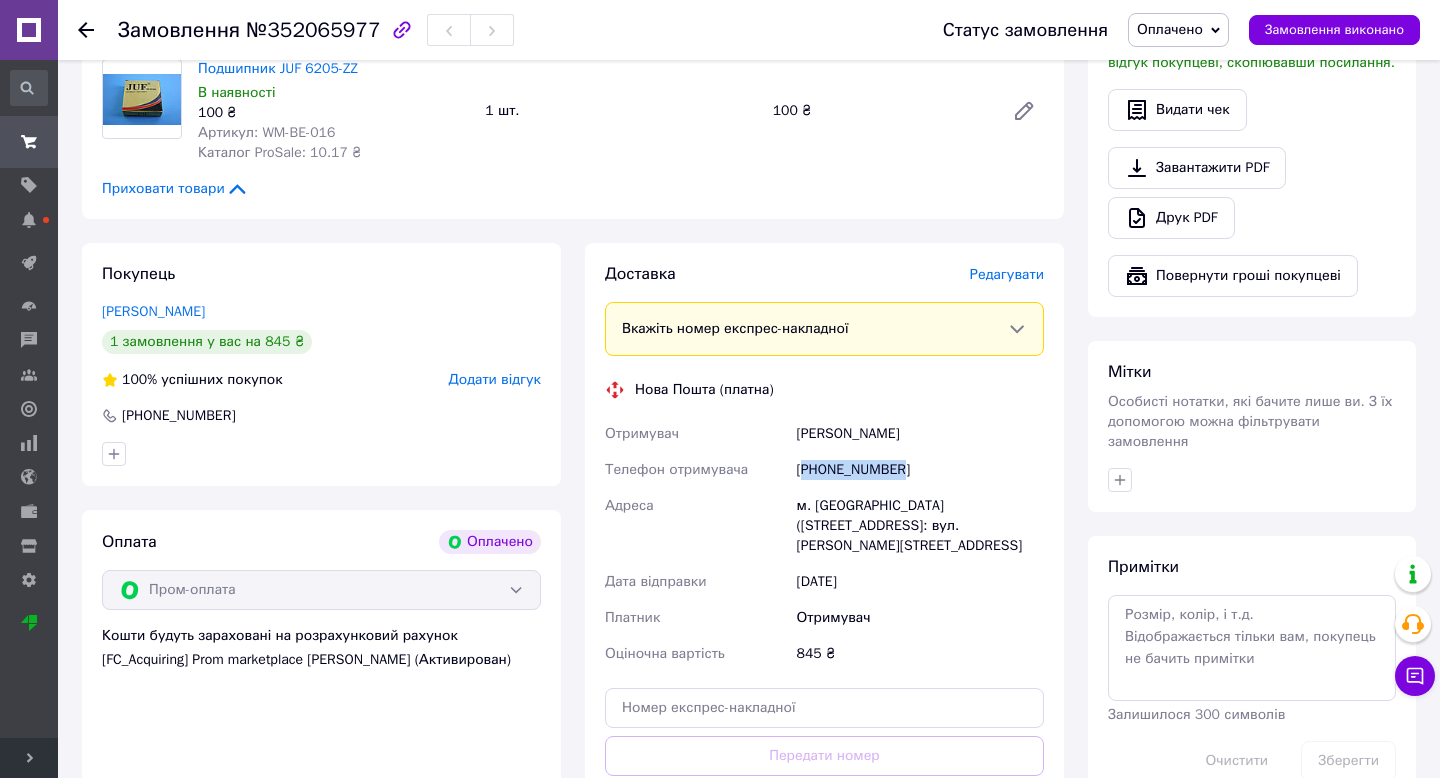 click on "[PHONE_NUMBER]" at bounding box center [920, 470] 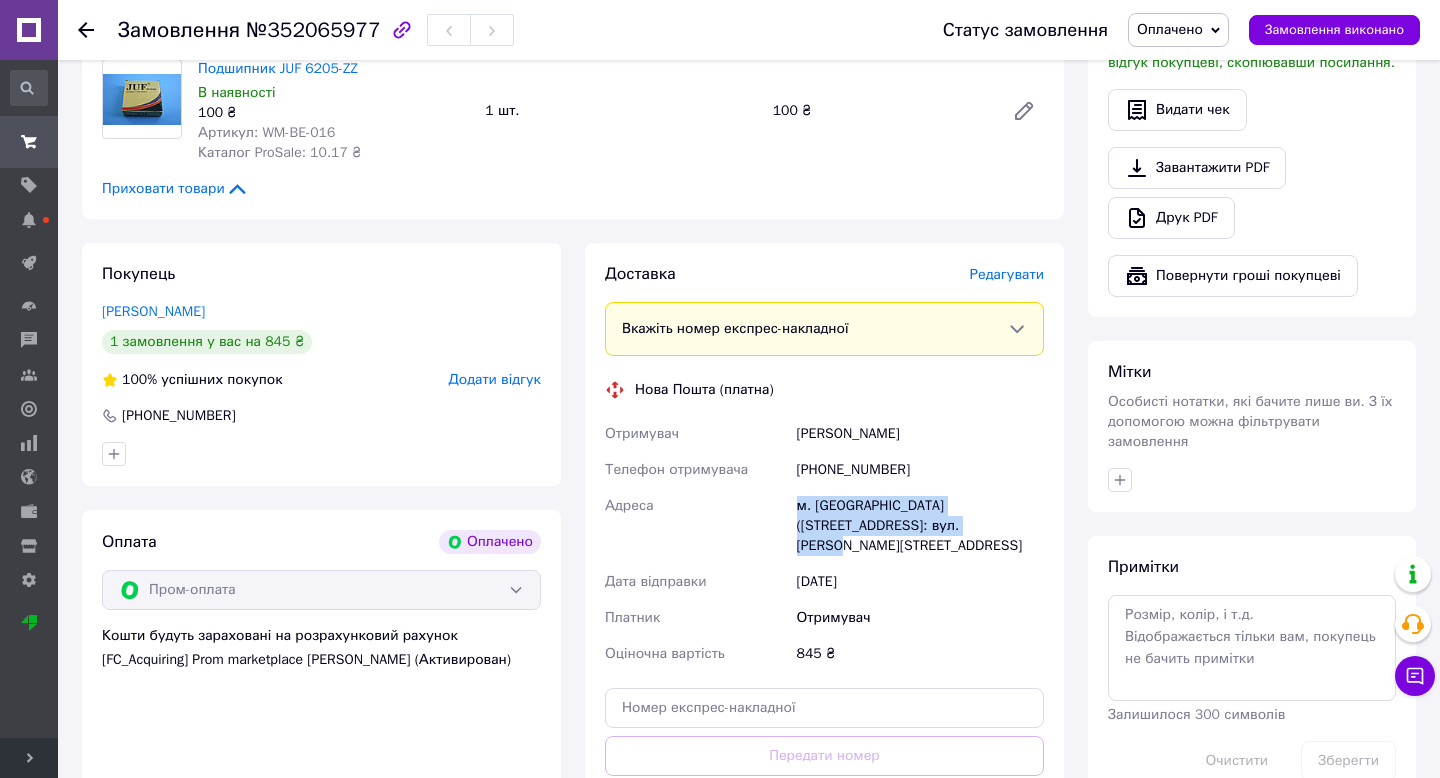 drag, startPoint x: 796, startPoint y: 510, endPoint x: 906, endPoint y: 520, distance: 110.45361 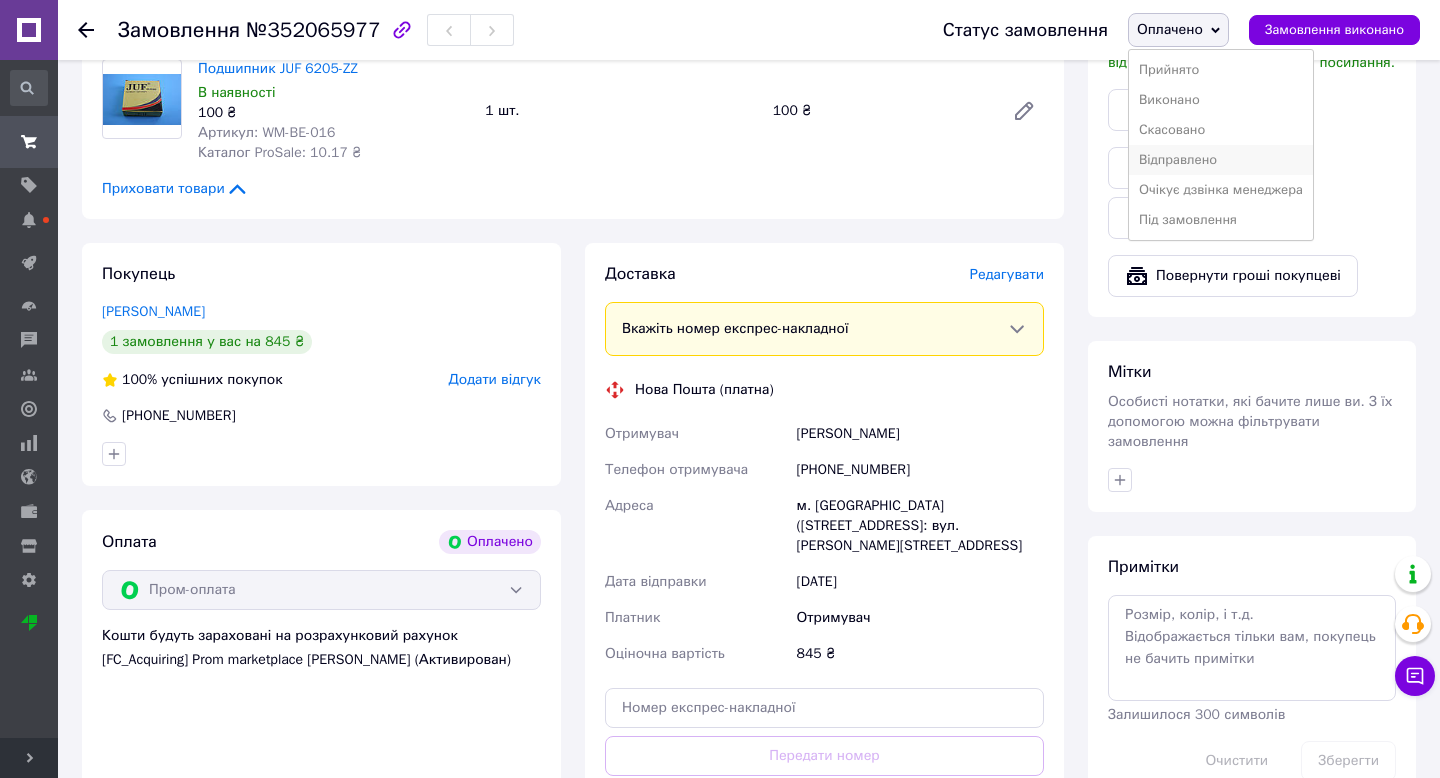 click on "Відправлено" at bounding box center (1221, 160) 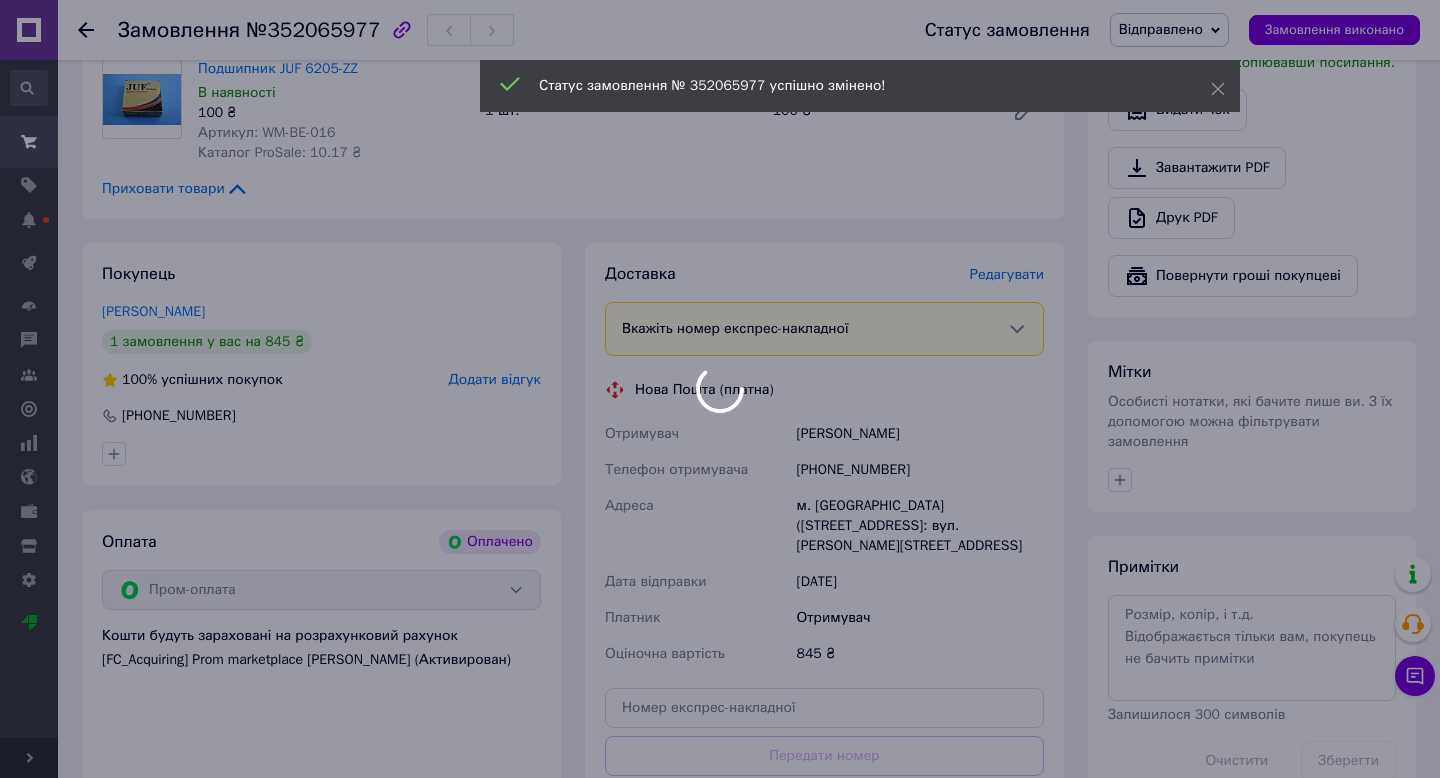 click at bounding box center (720, 389) 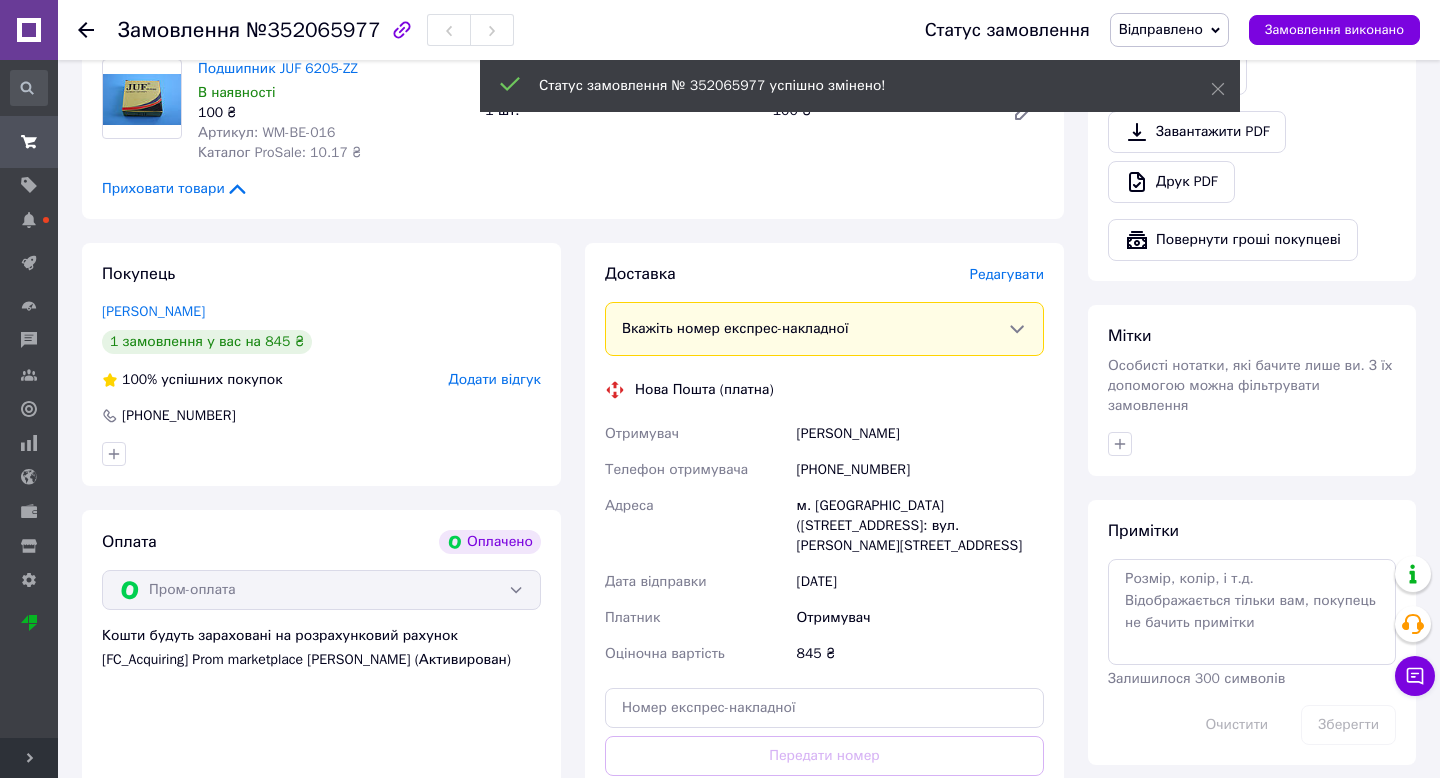 click on "Редагувати" at bounding box center [1007, 274] 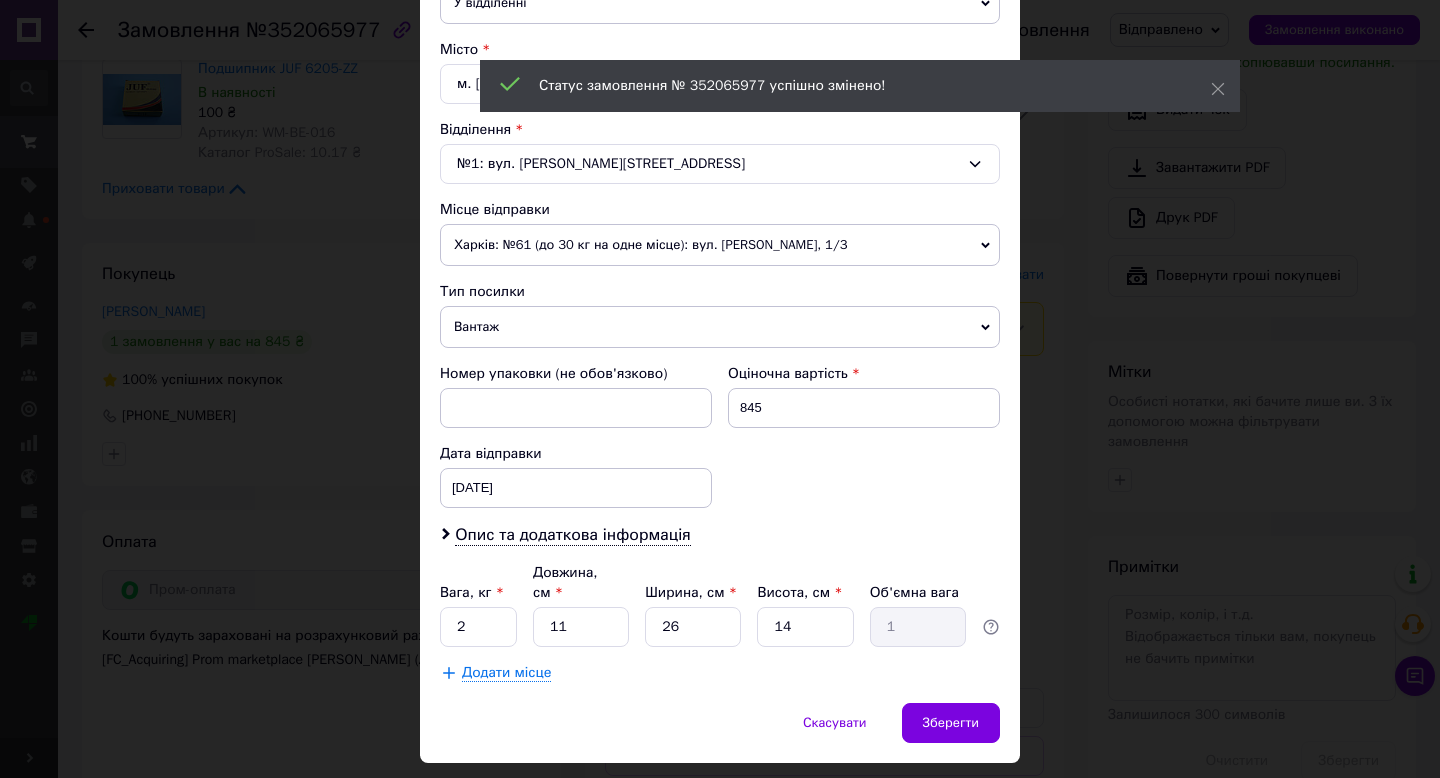 scroll, scrollTop: 570, scrollLeft: 0, axis: vertical 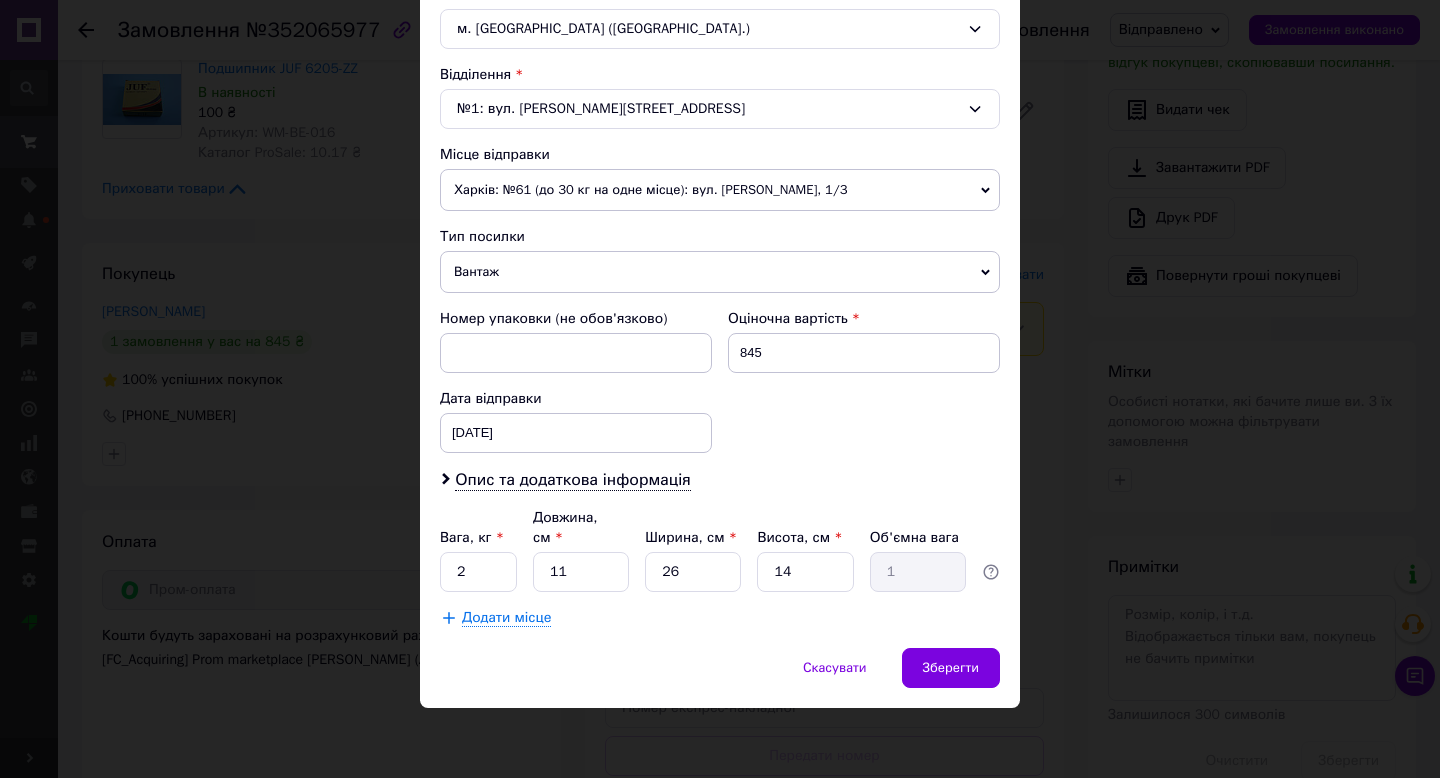 click on "Вага, кг   * 2 Довжина, см   * 11 Ширина, см   * 26 Висота, см   * 14 Об'ємна вага 1" at bounding box center [720, 550] 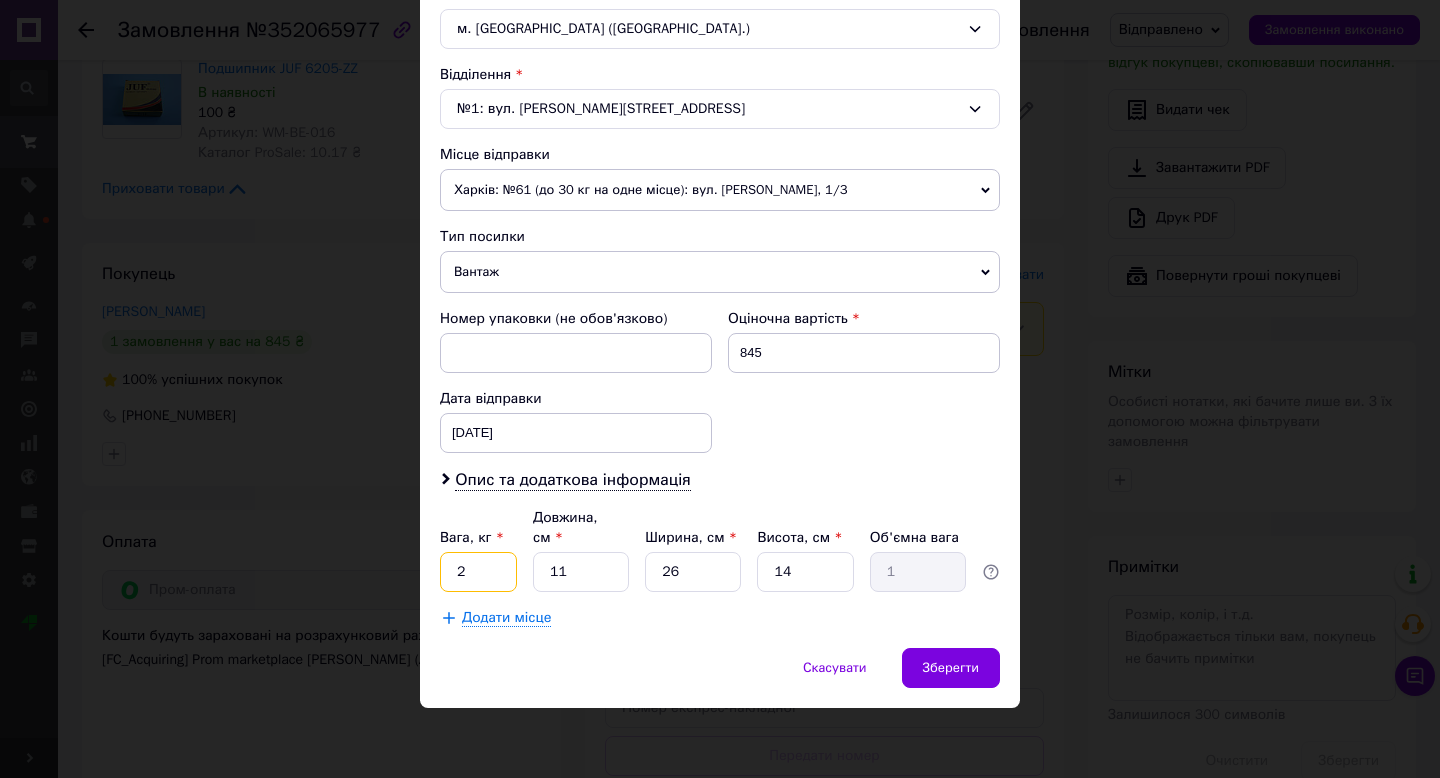 click on "2" at bounding box center (478, 572) 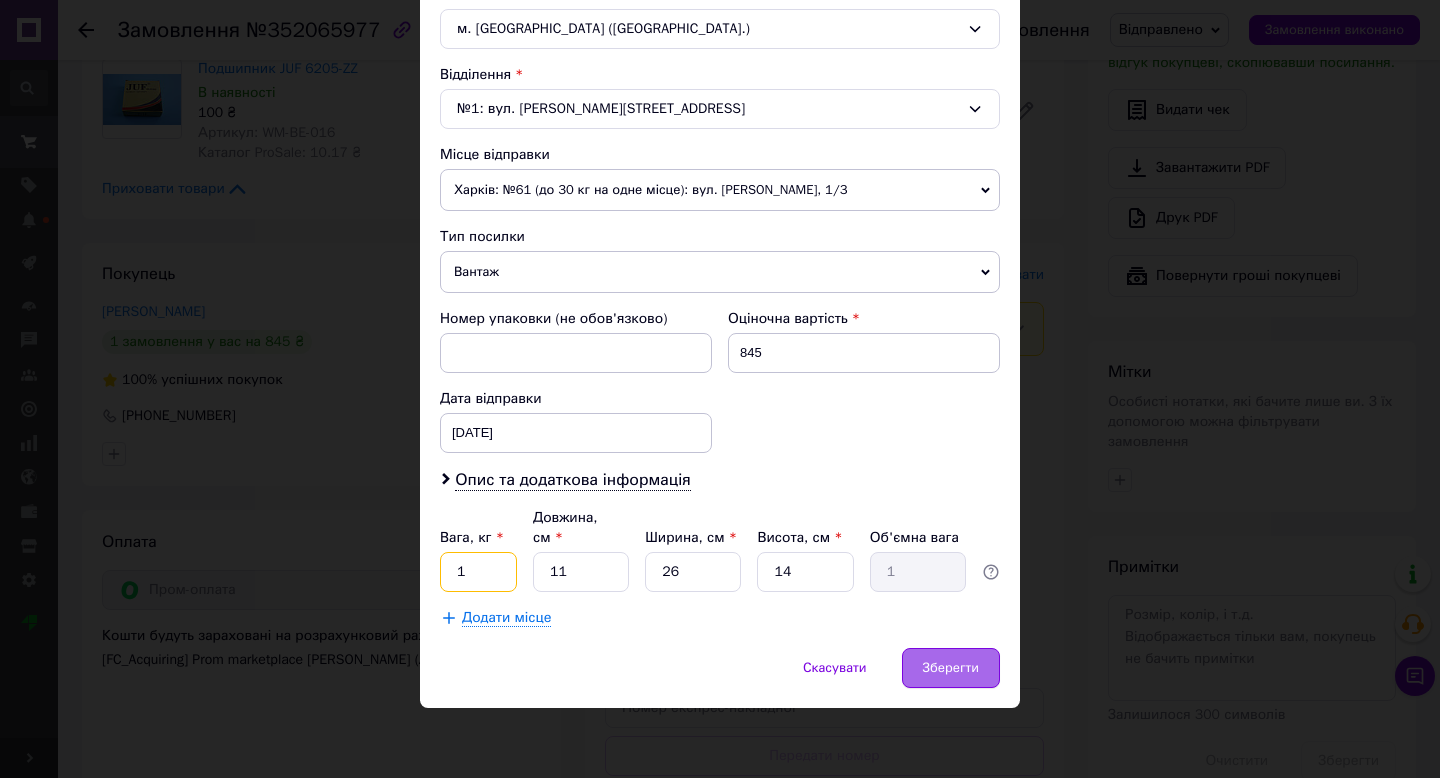 type on "1" 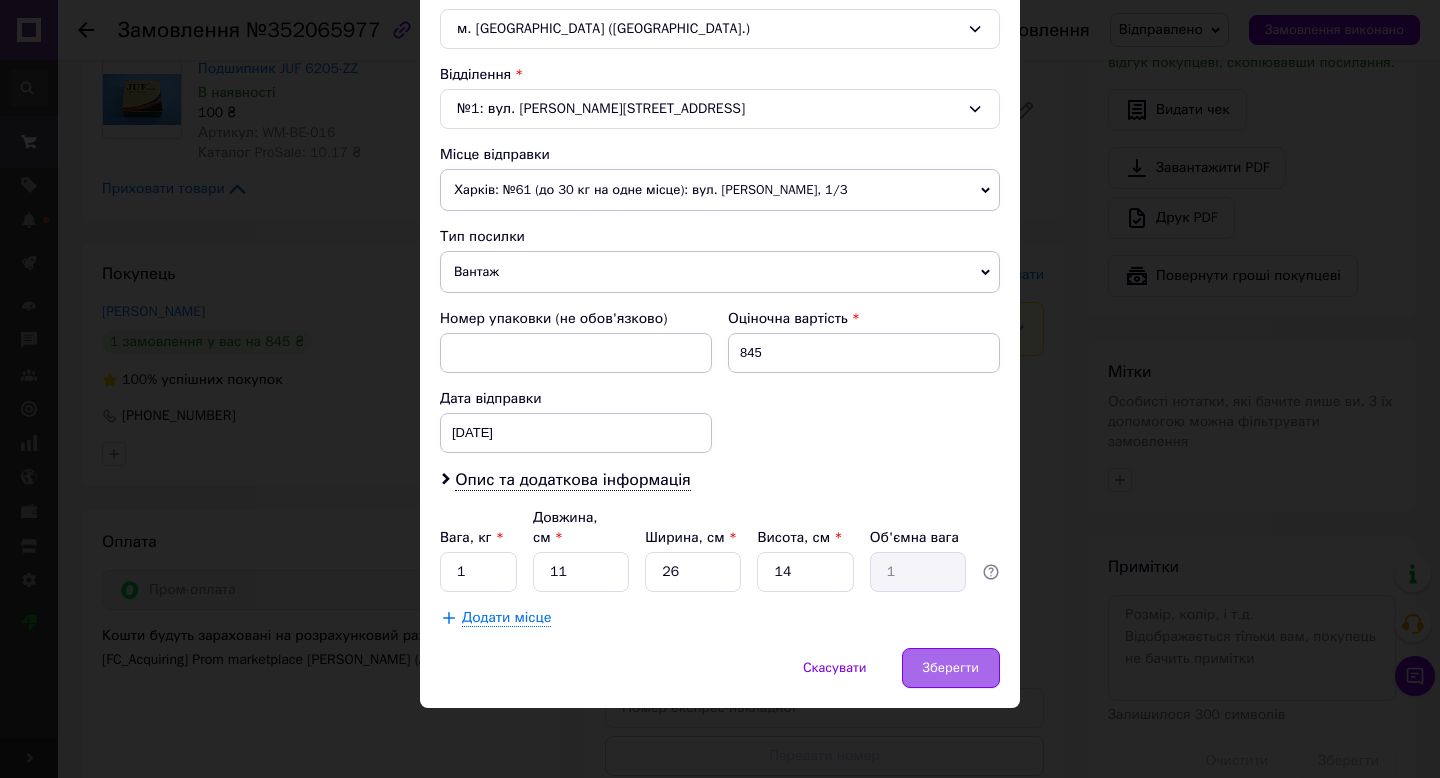 click on "Зберегти" at bounding box center (951, 668) 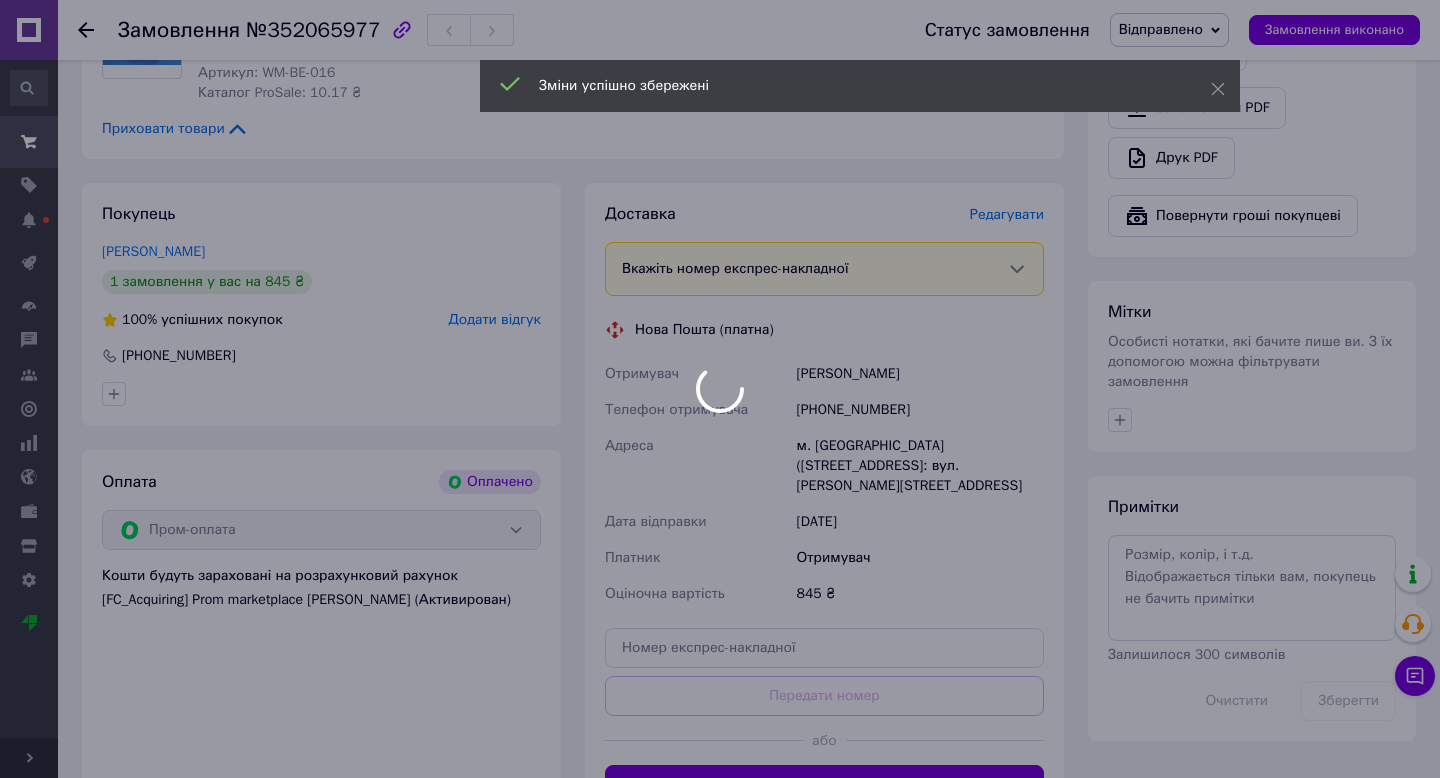 scroll, scrollTop: 807, scrollLeft: 0, axis: vertical 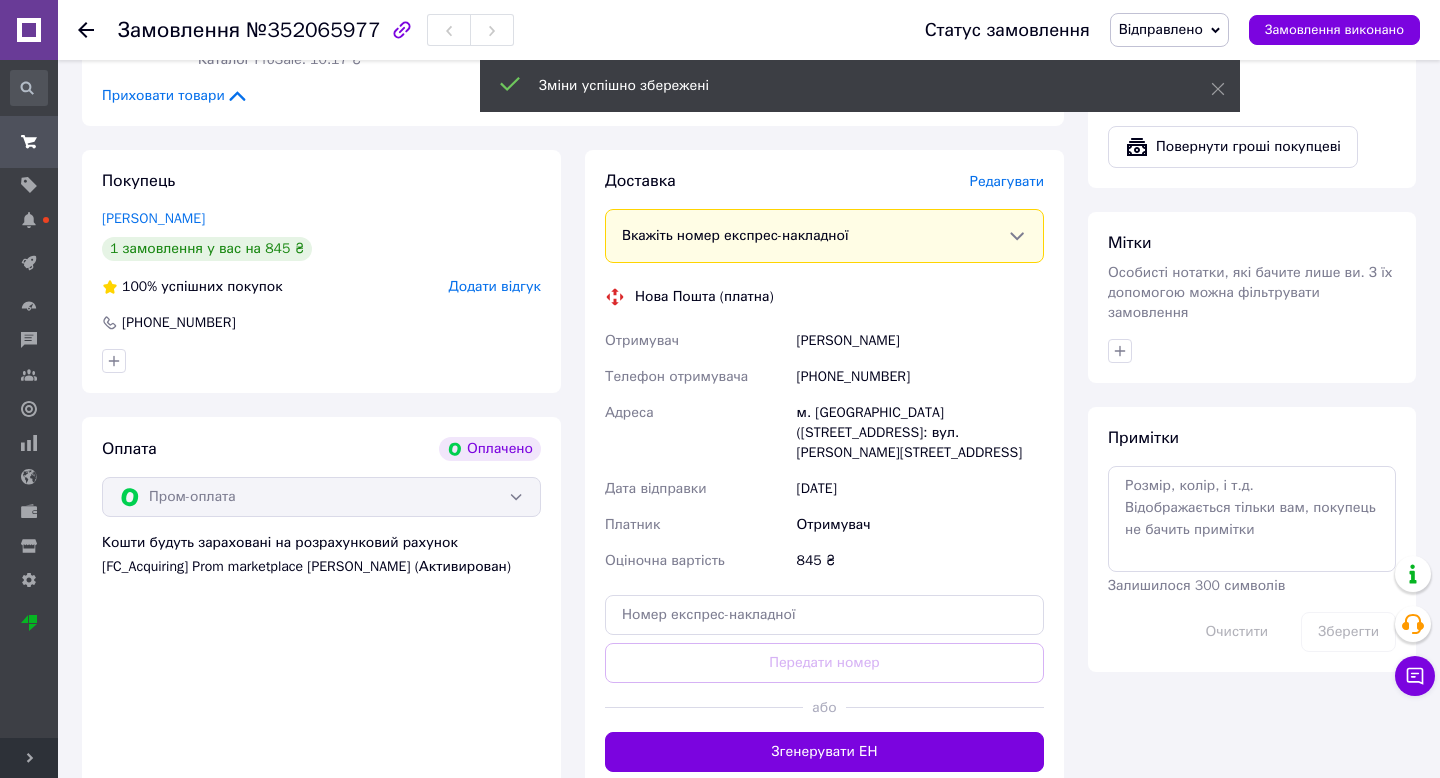 click on "Редагувати" at bounding box center [1007, 181] 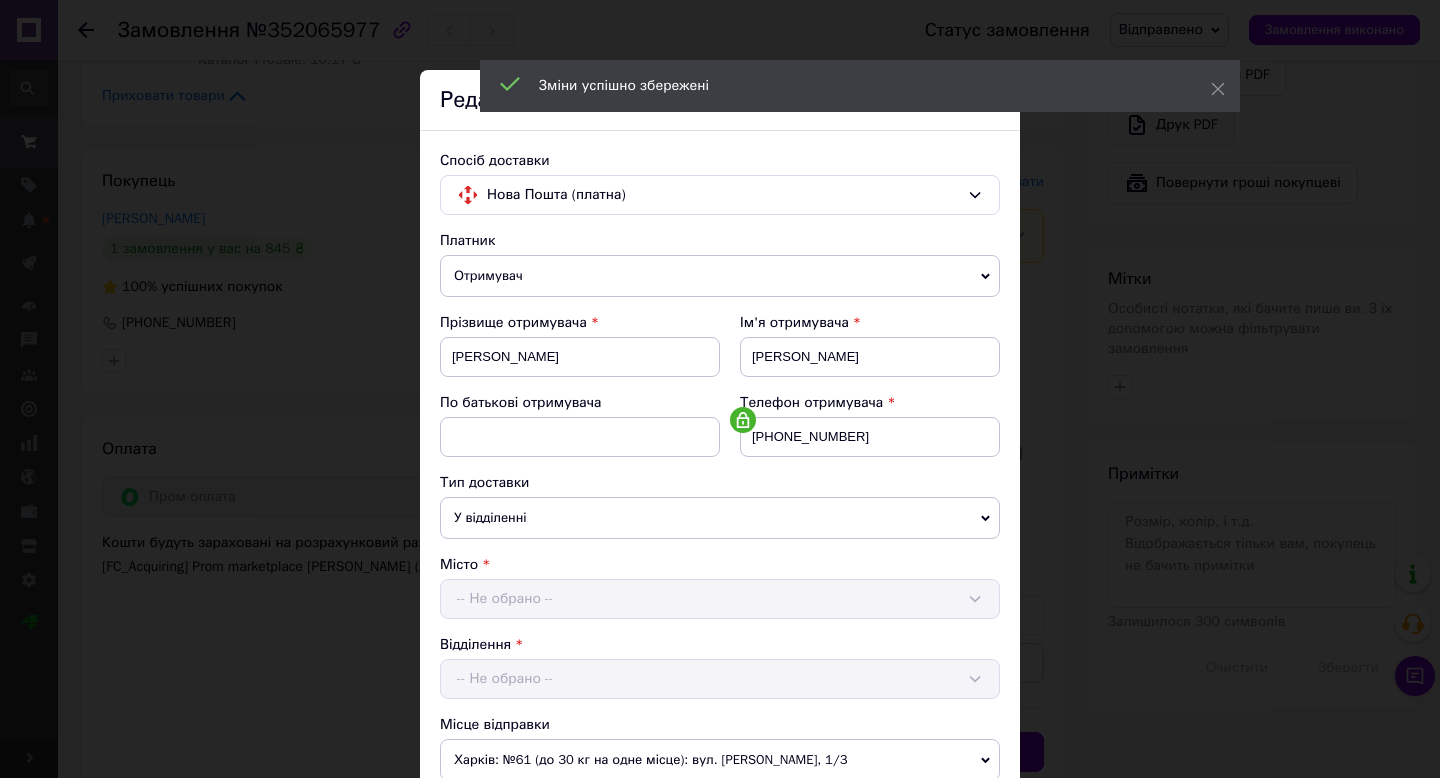 scroll, scrollTop: 570, scrollLeft: 0, axis: vertical 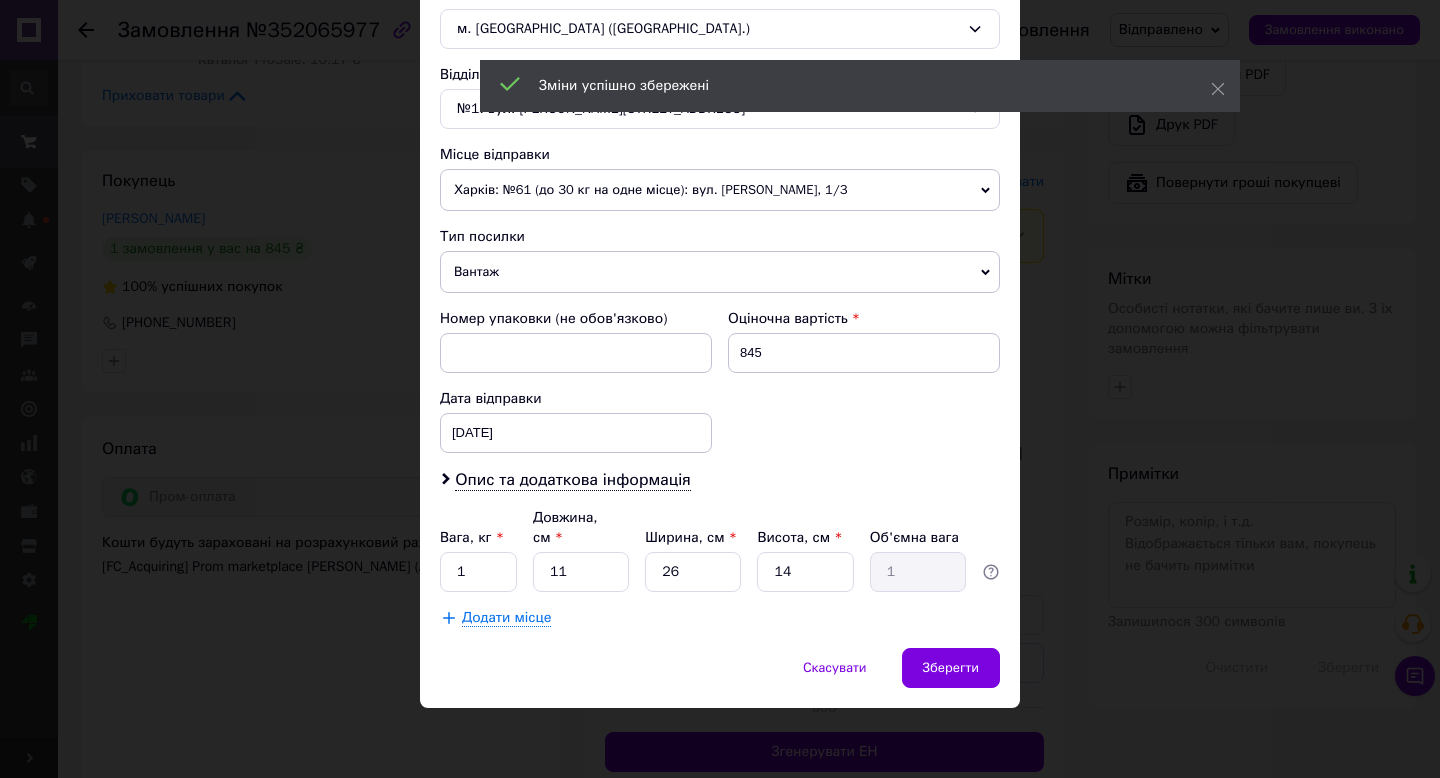 click on "× Редагування доставки Спосіб доставки Нова Пошта (платна) Платник Отримувач Відправник Прізвище отримувача [PERSON_NAME] Ім'я отримувача [PERSON_NAME] батькові отримувача Телефон отримувача [PHONE_NUMBER] Тип доставки У відділенні Кур'єром В поштоматі Місто м. [GEOGRAPHIC_DATA] ([GEOGRAPHIC_DATA].) Відділення №1: вул. [STREET_ADDRESS] Місце відправки Харків: №61 (до 30 кг на одне місце): вул. [PERSON_NAME], 1/3 Немає збігів. Спробуйте змінити умови пошуку Додати ще місце відправки Тип посилки Вантаж Документи Номер упаковки (не обов'язково) Оціночна вартість 845 Дата відправки [DATE] < >" at bounding box center [720, 389] 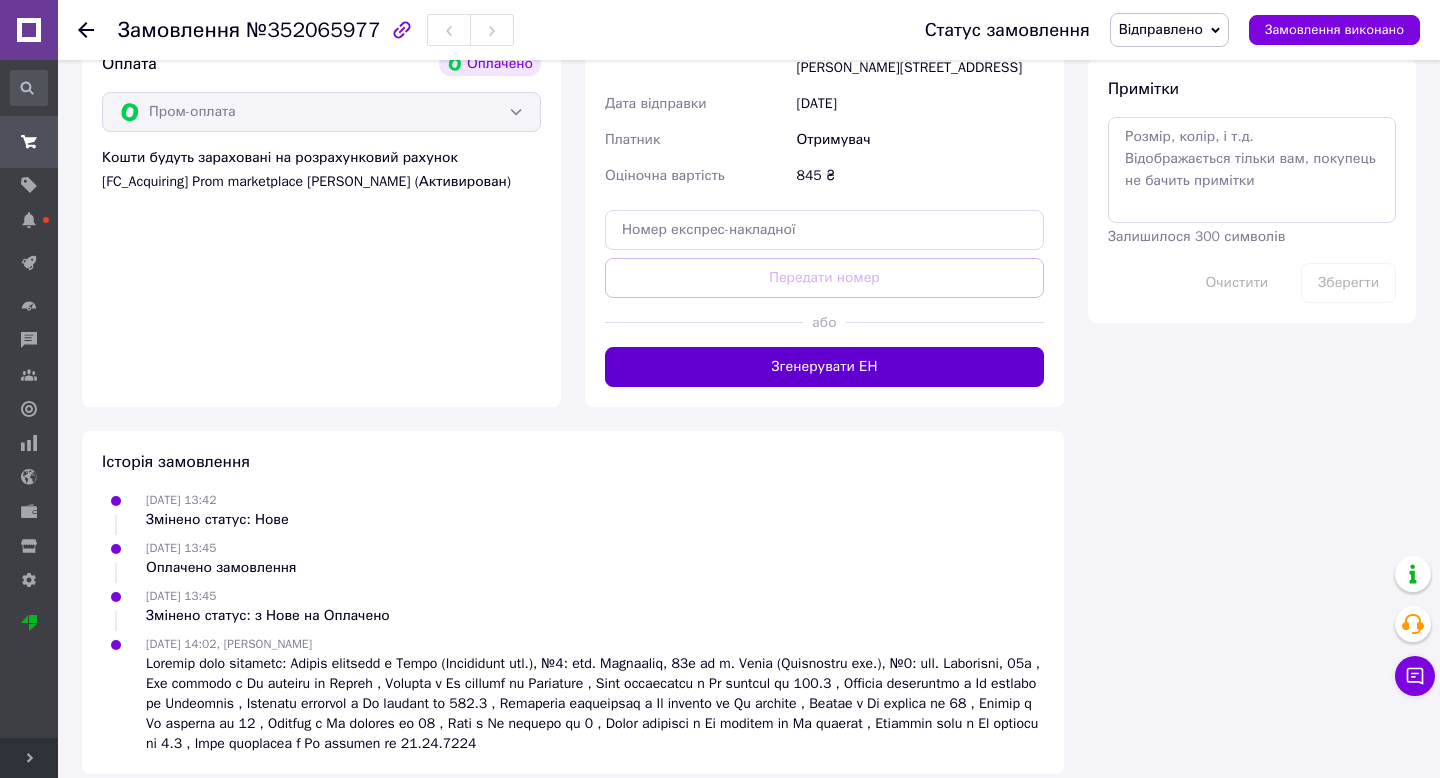 click on "Згенерувати ЕН" at bounding box center (824, 367) 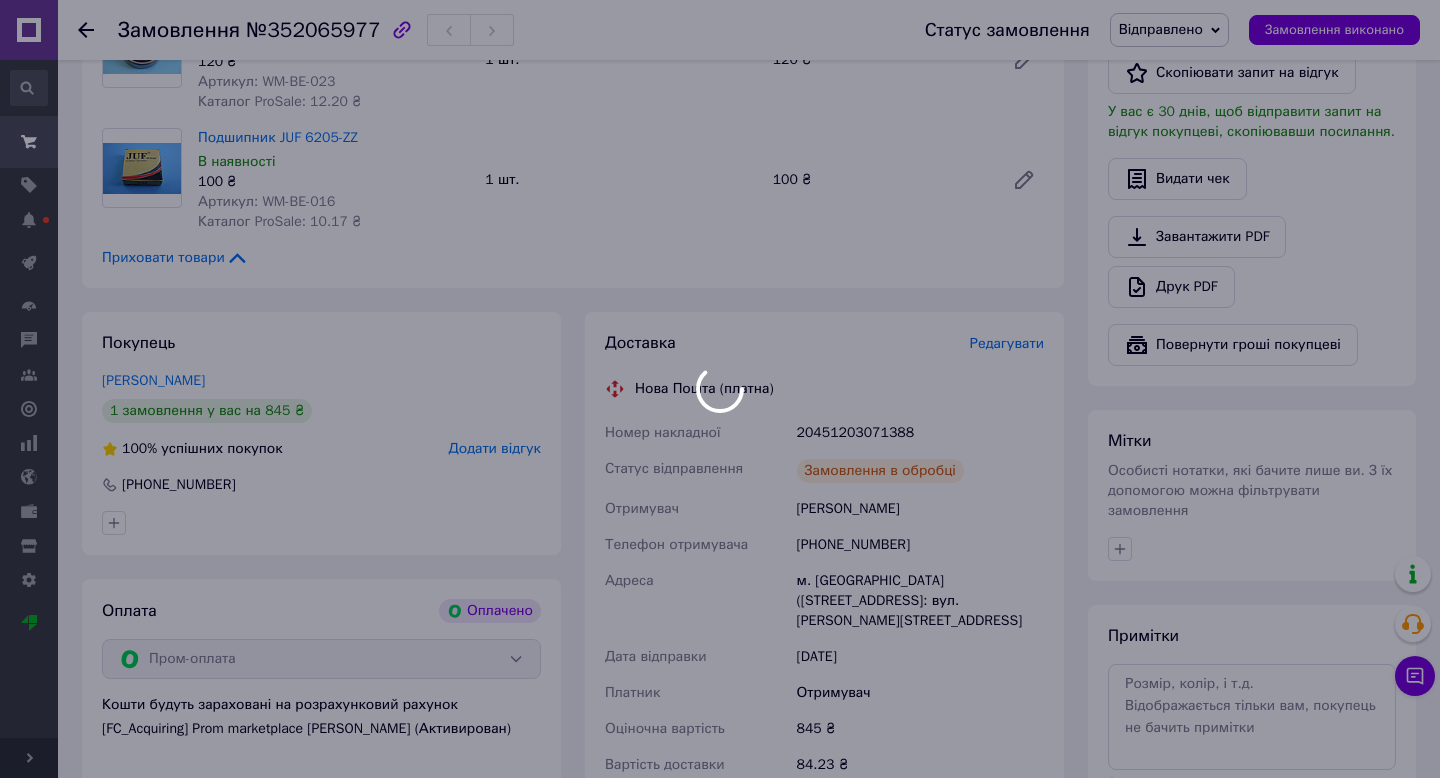 scroll, scrollTop: 654, scrollLeft: 0, axis: vertical 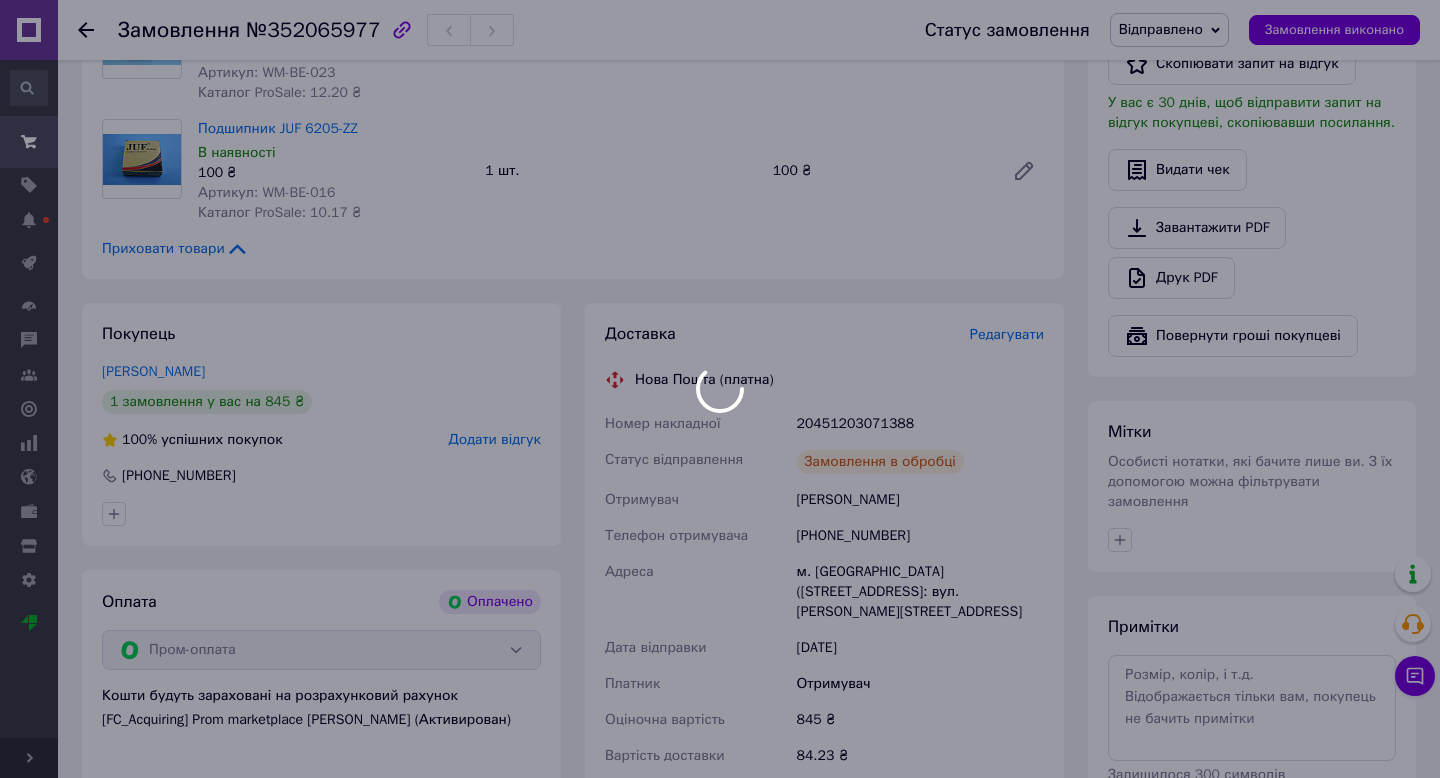 click at bounding box center (720, 389) 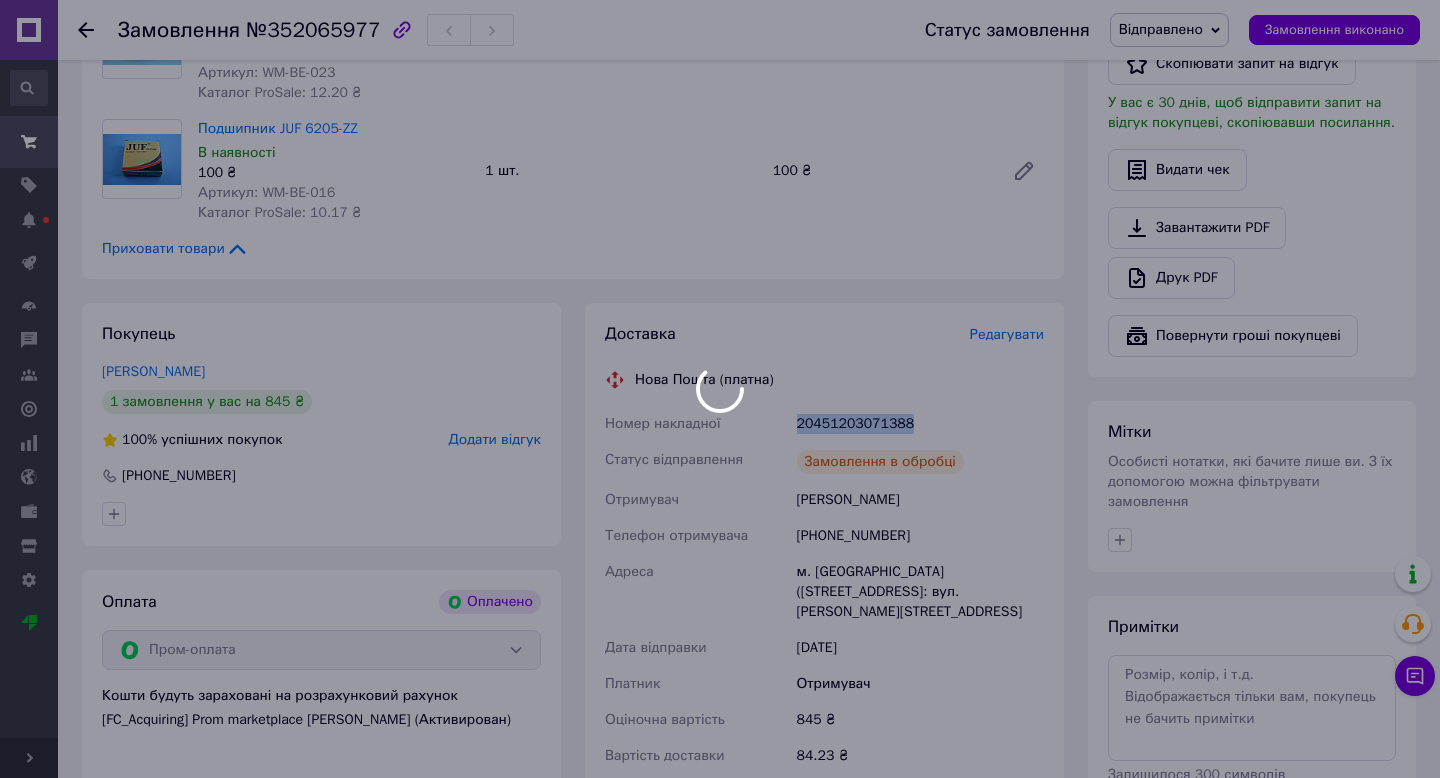 click on "20451203071388" at bounding box center [920, 424] 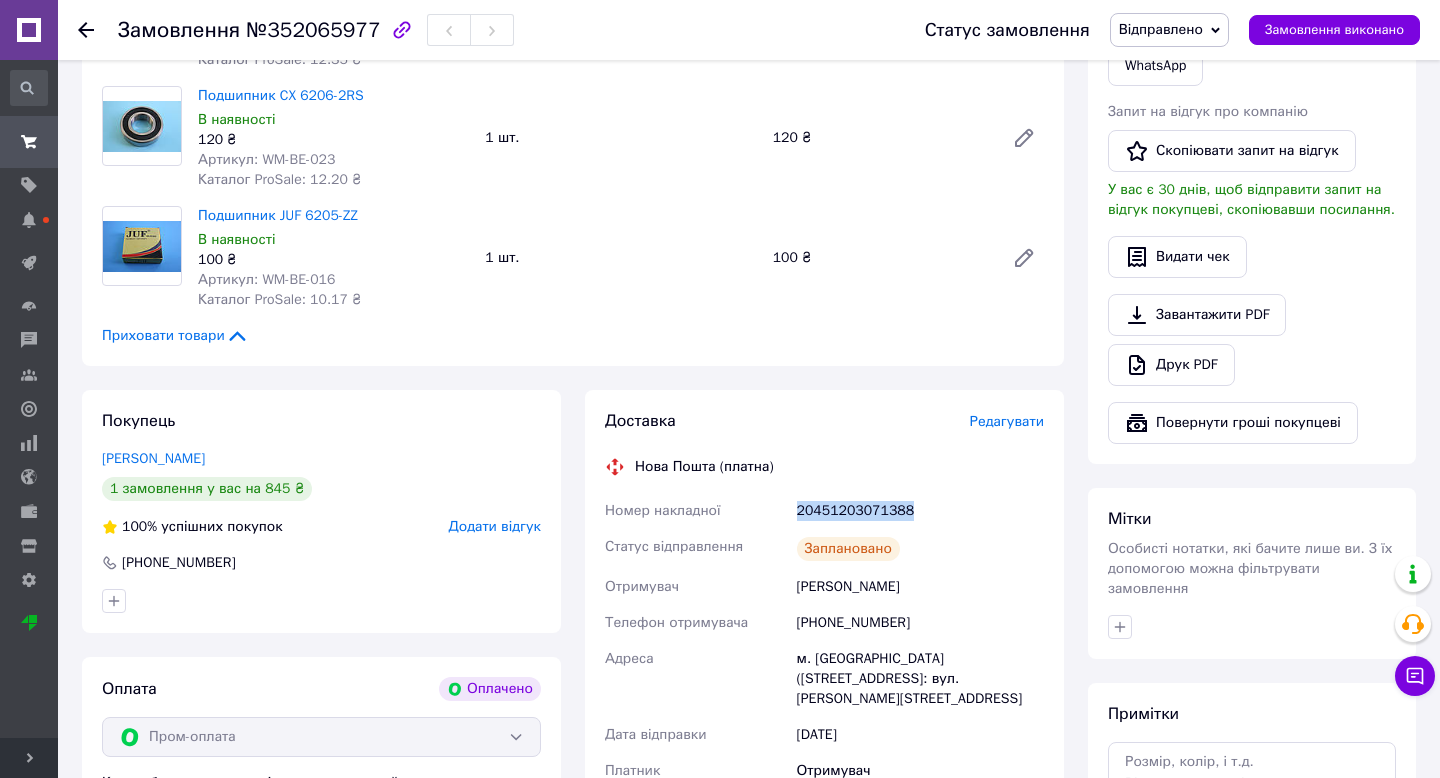 scroll, scrollTop: 509, scrollLeft: 0, axis: vertical 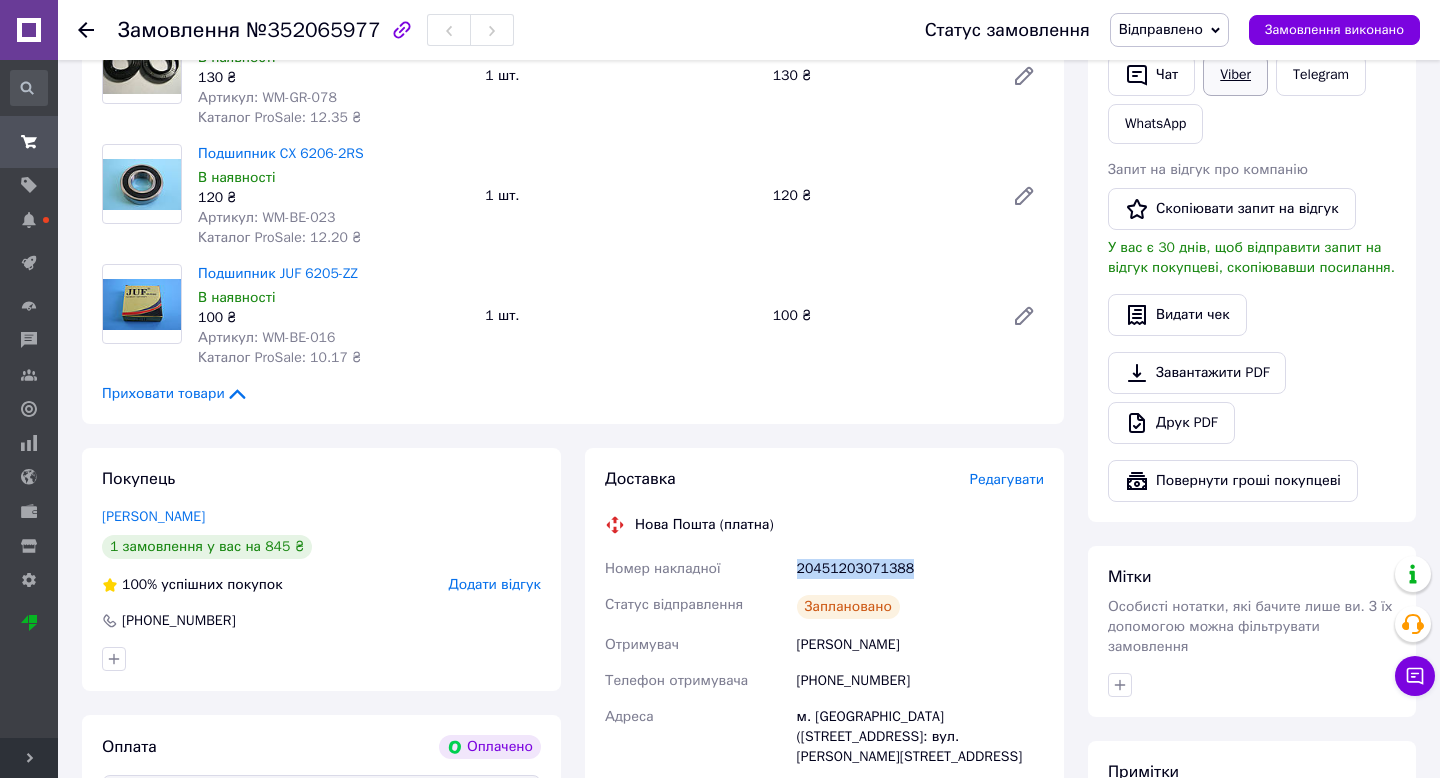 click on "Viber" at bounding box center [1235, 75] 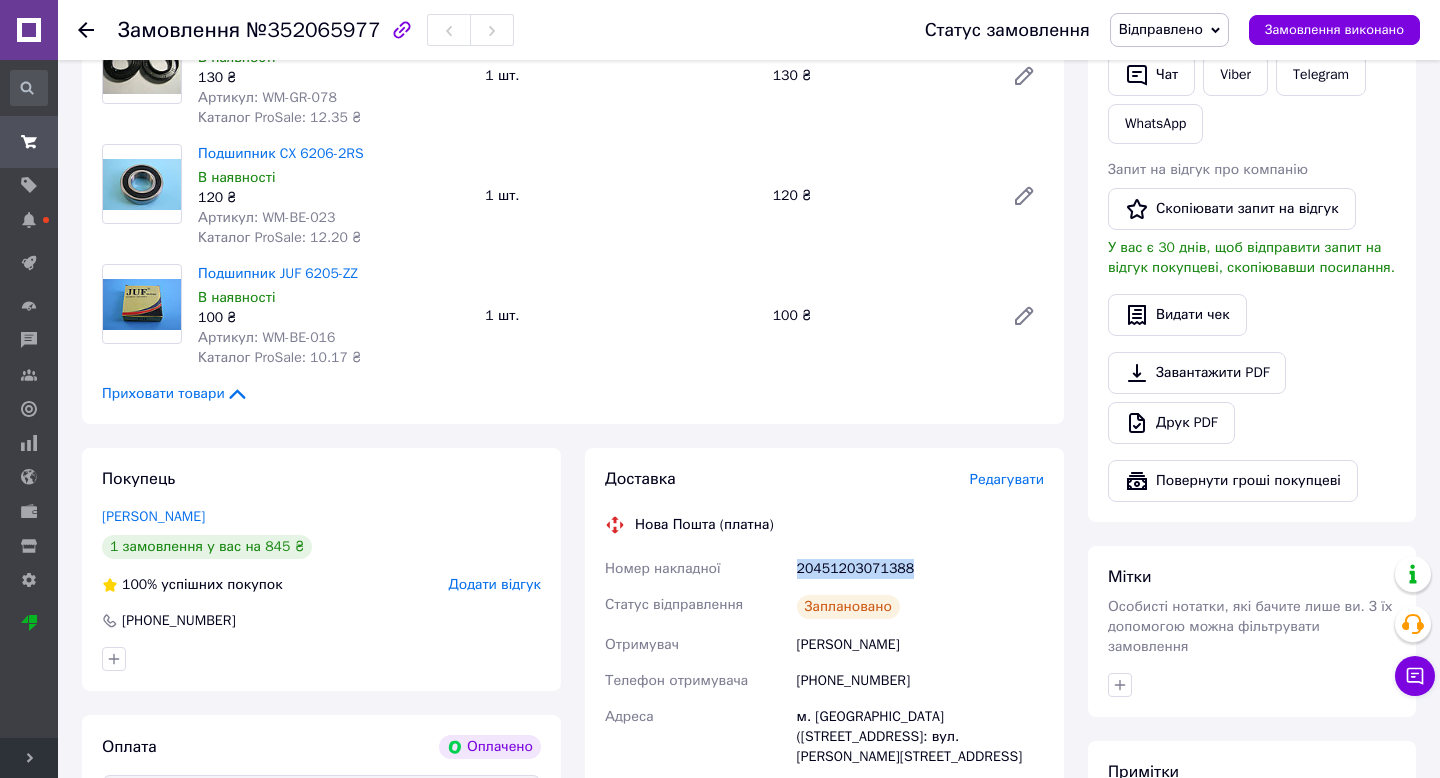 scroll, scrollTop: 0, scrollLeft: 0, axis: both 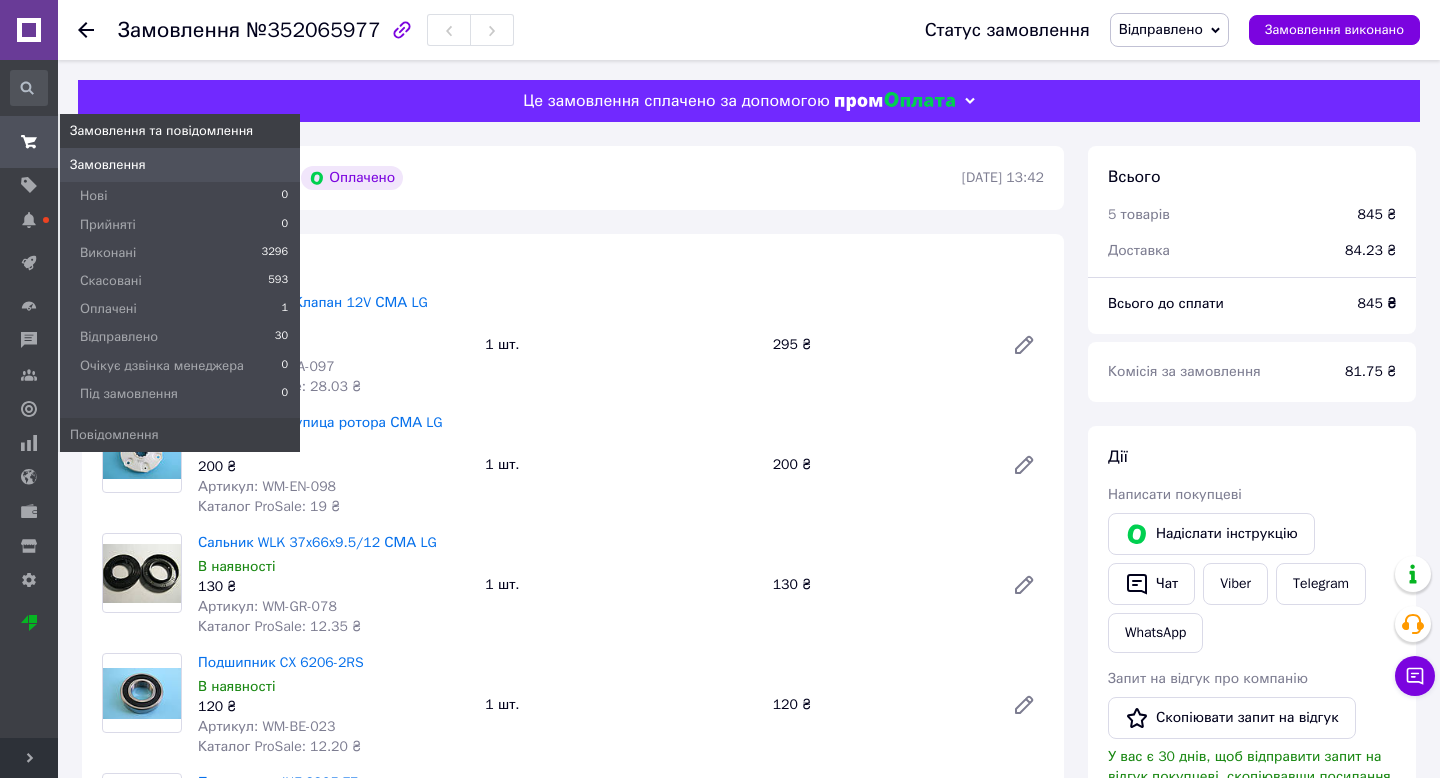 click 